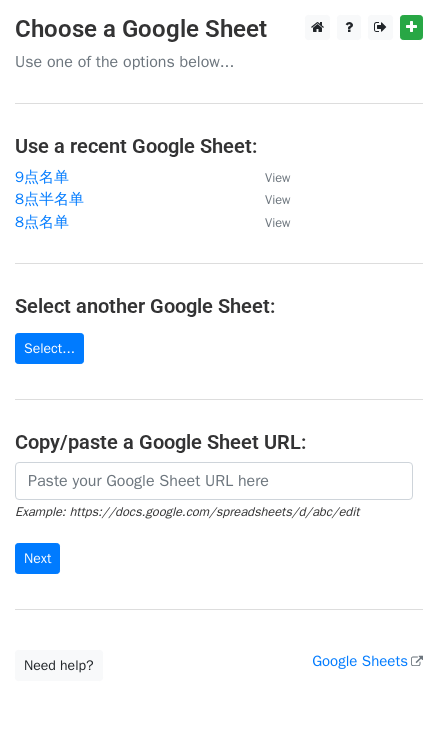 scroll, scrollTop: 0, scrollLeft: 0, axis: both 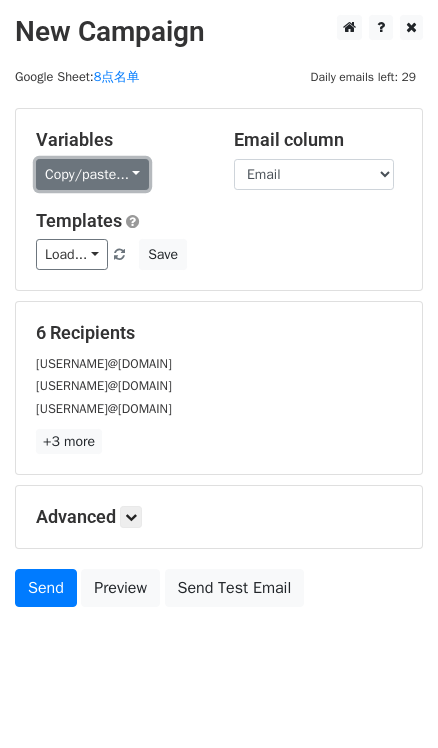 click on "Copy/paste..." at bounding box center [92, 174] 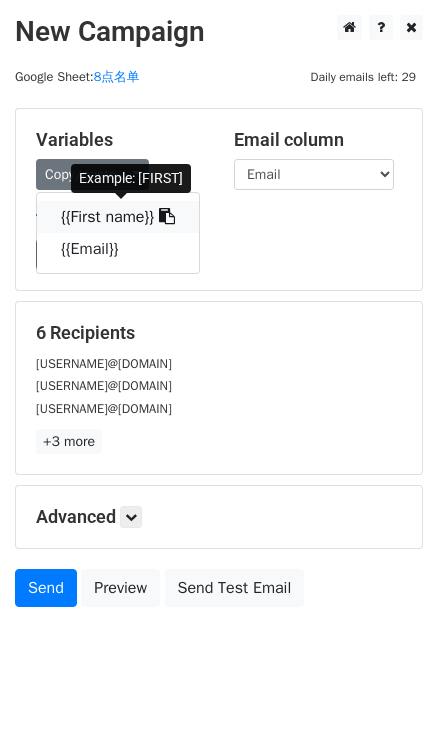 click at bounding box center [164, 217] 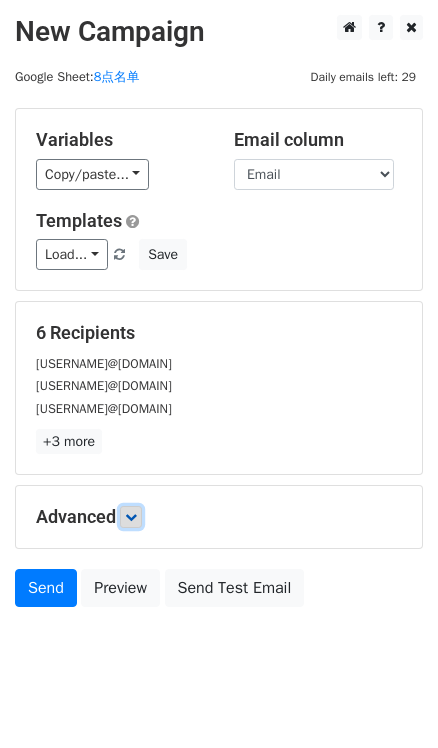 click at bounding box center (131, 517) 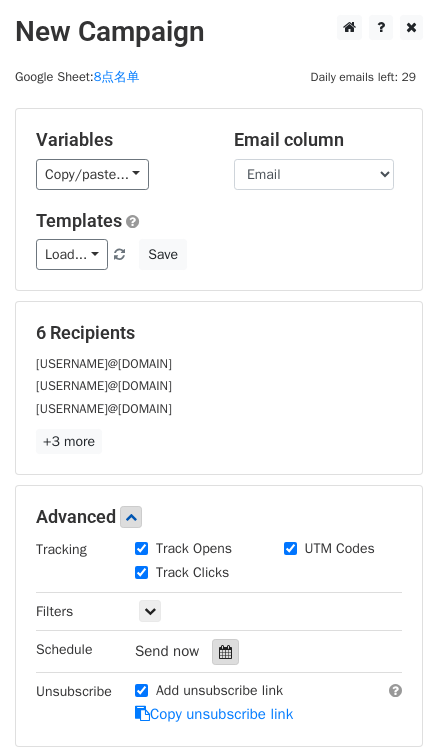 click at bounding box center [225, 652] 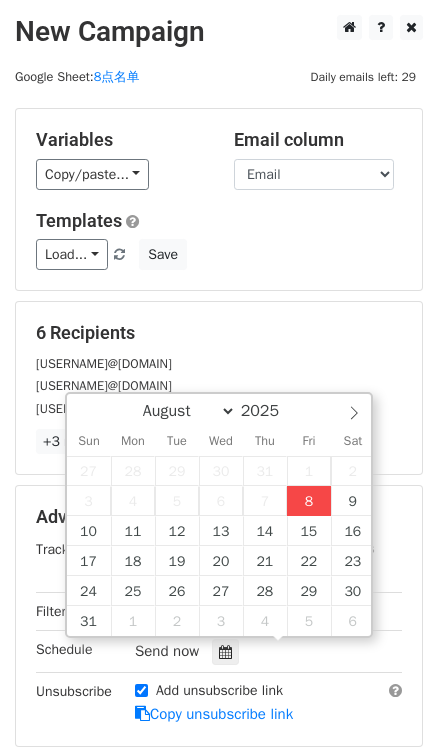 type on "2025-08-08 17:25" 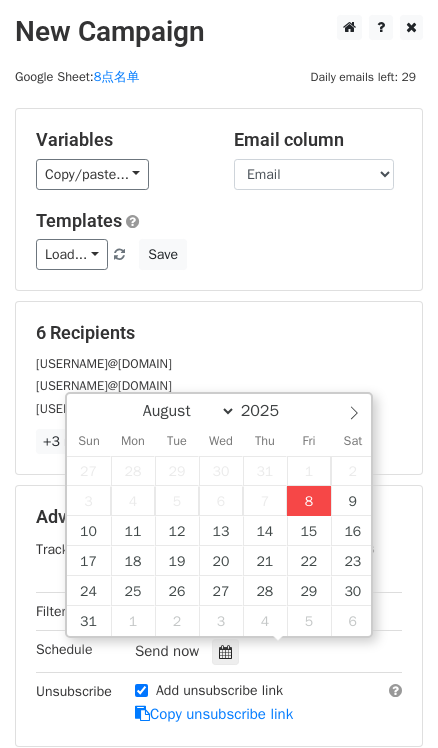 type on "05" 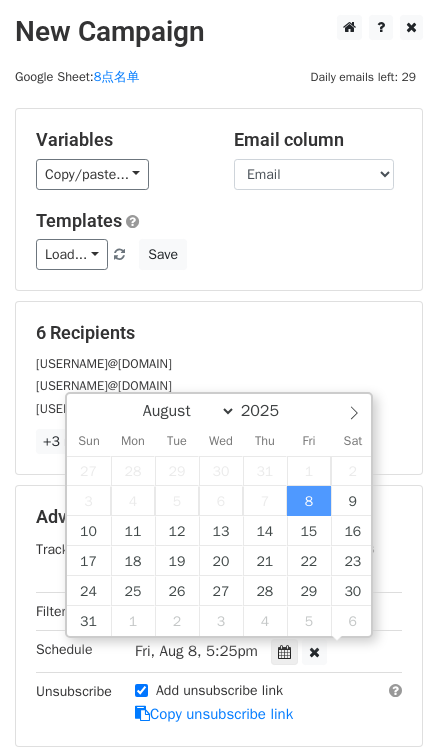 scroll, scrollTop: 0, scrollLeft: 0, axis: both 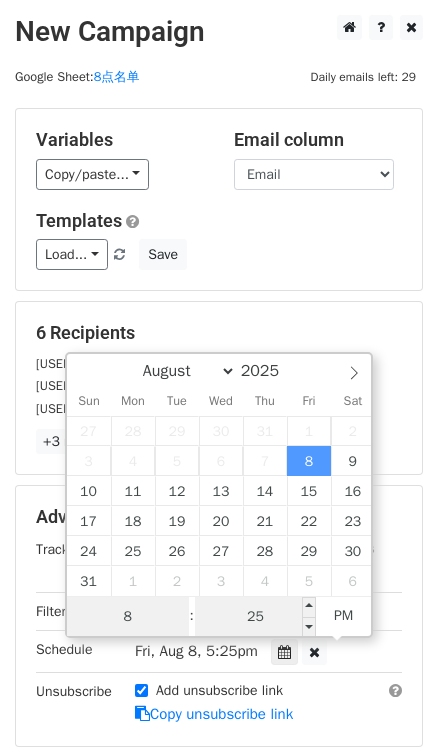 type on "8" 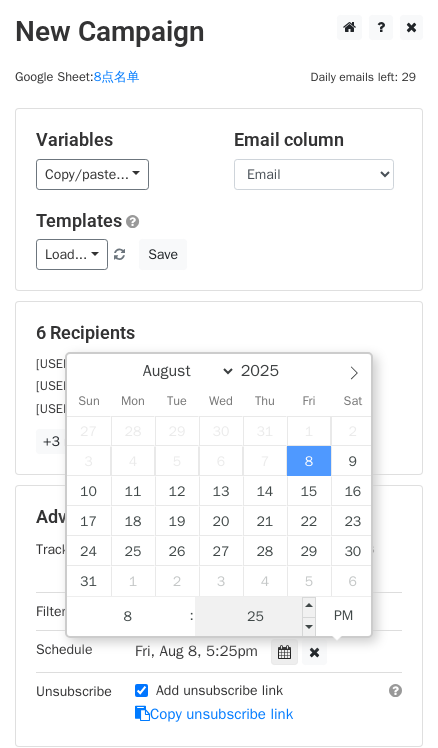 type on "2025-08-08 20:25" 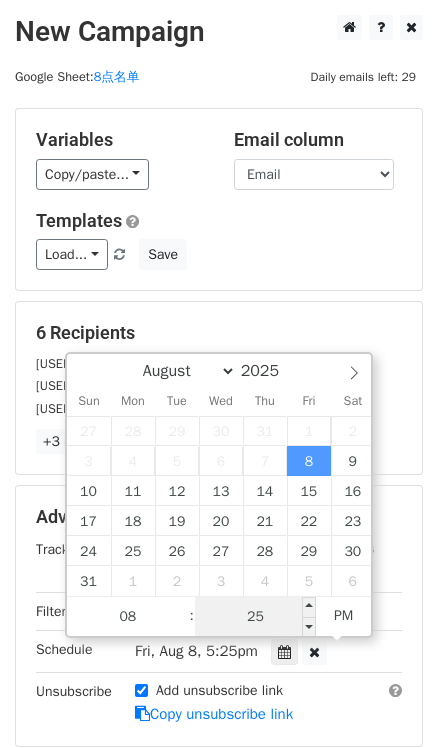 click on "25" at bounding box center (256, 617) 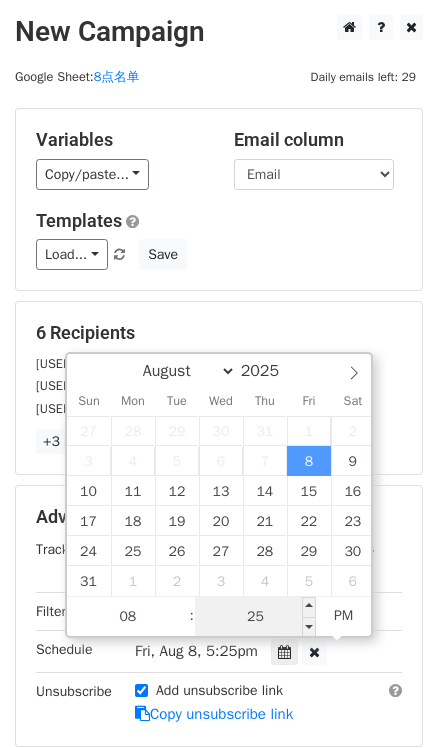 type on "0" 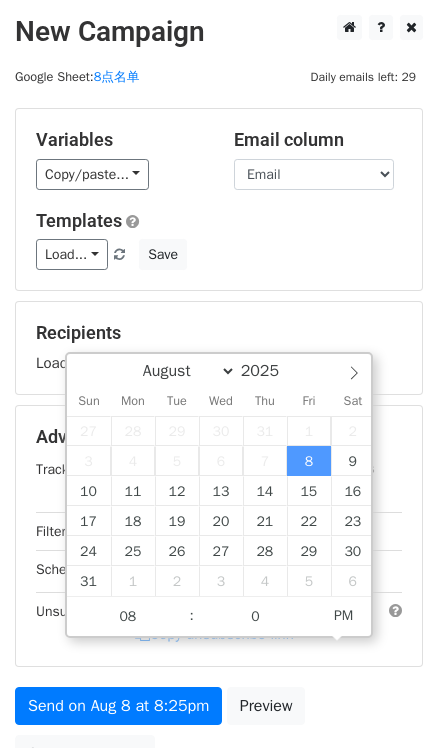 type on "2025-08-08 20:00" 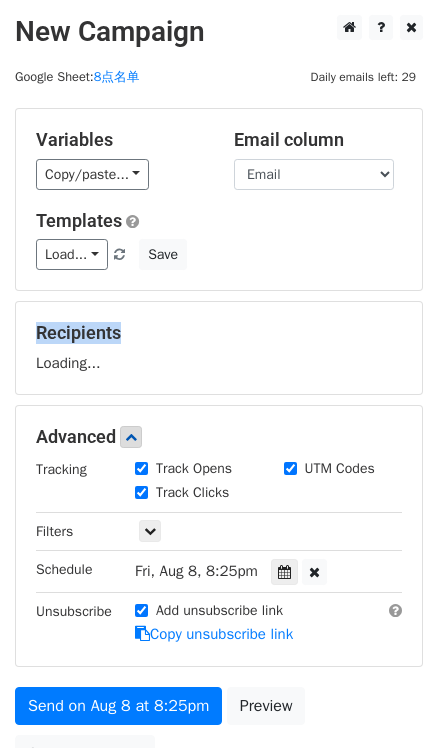 click on "Variables
Copy/paste...
{{First name}}
{{Email}}
Email column
First name
Email
Templates
Load...
No templates saved
Save
Recipients Loading...
Advanced
Tracking
Track Opens
UTM Codes
Track Clicks
Filters
Only include spreadsheet rows that match the following filters:
Schedule
Fri, Aug 8, 8:25pm
2025-08-08 20:00
Unsubscribe
Add unsubscribe link
Copy unsubscribe link
Send on Aug 8 at 8:25pm
Preview
Send Test Email" at bounding box center [219, 445] 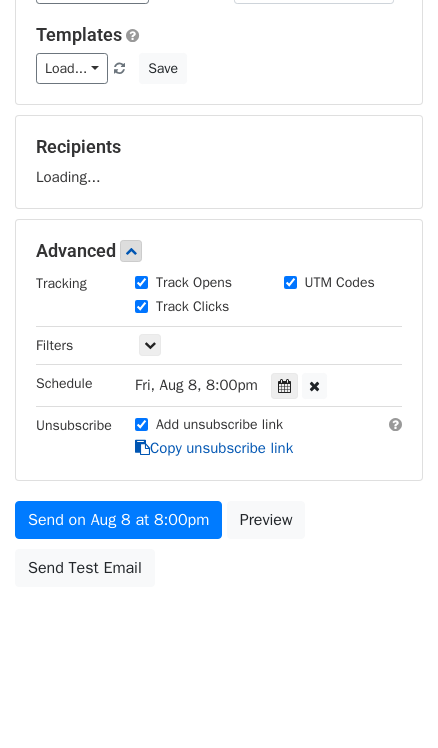 scroll, scrollTop: 191, scrollLeft: 0, axis: vertical 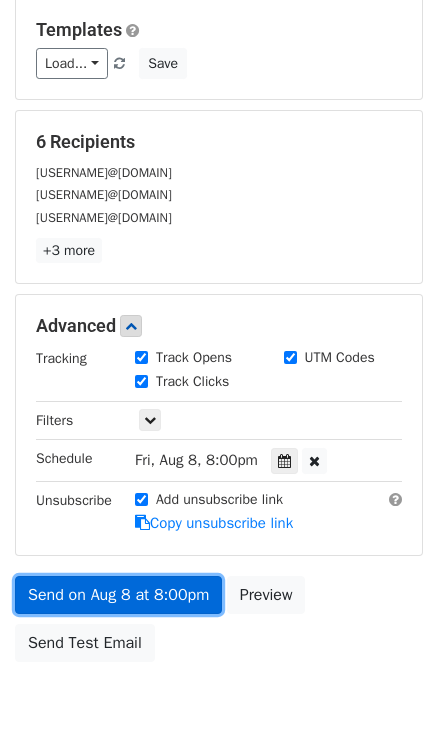 click on "Send on Aug 8 at 8:00pm" at bounding box center (118, 595) 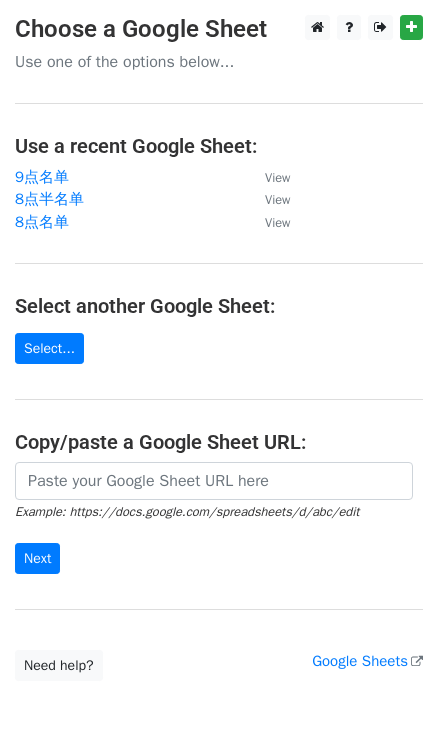 scroll, scrollTop: 0, scrollLeft: 0, axis: both 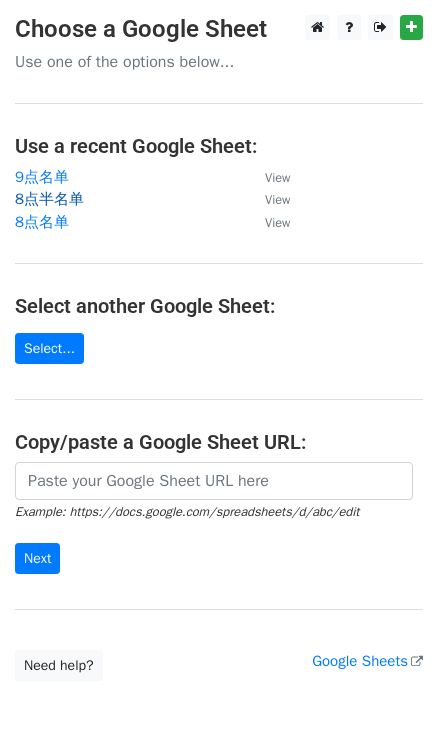 click on "8点半名单" at bounding box center (49, 199) 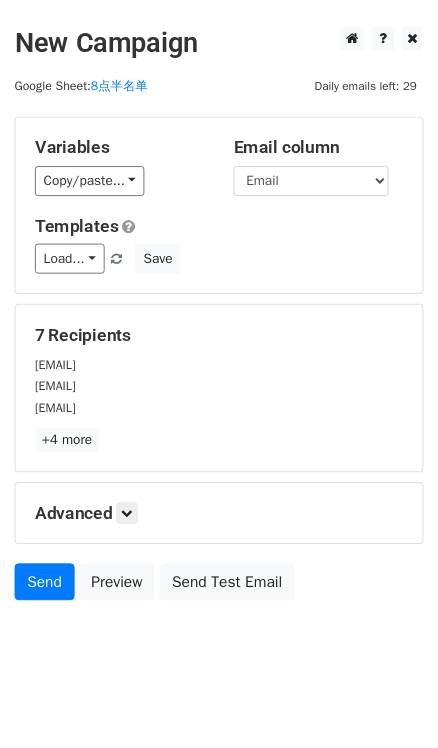 scroll, scrollTop: 0, scrollLeft: 0, axis: both 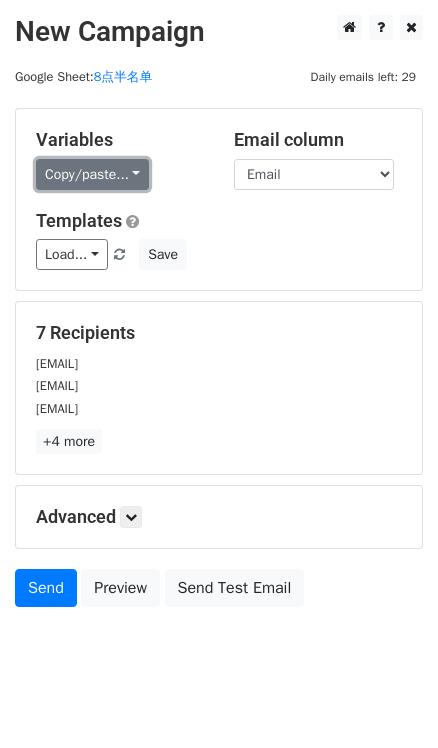 click on "Copy/paste..." at bounding box center (92, 174) 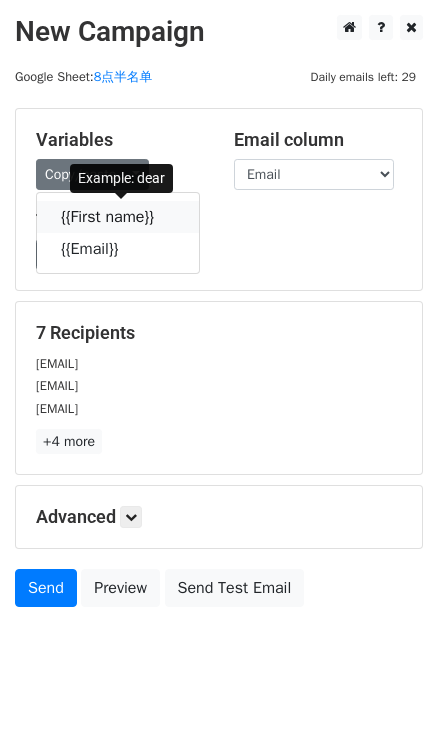 click at bounding box center [167, 216] 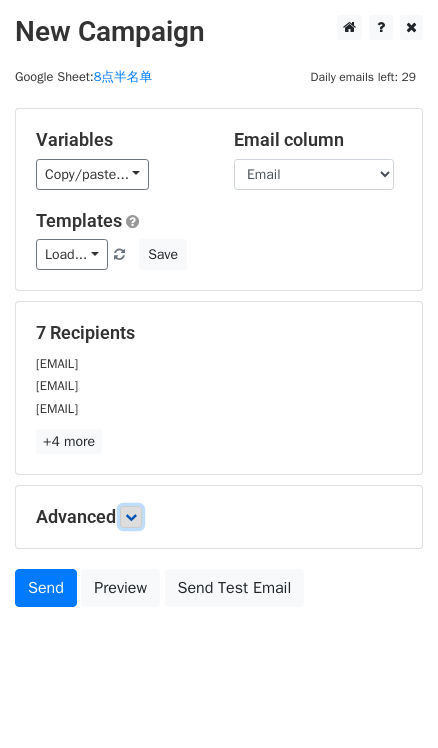 click at bounding box center [131, 517] 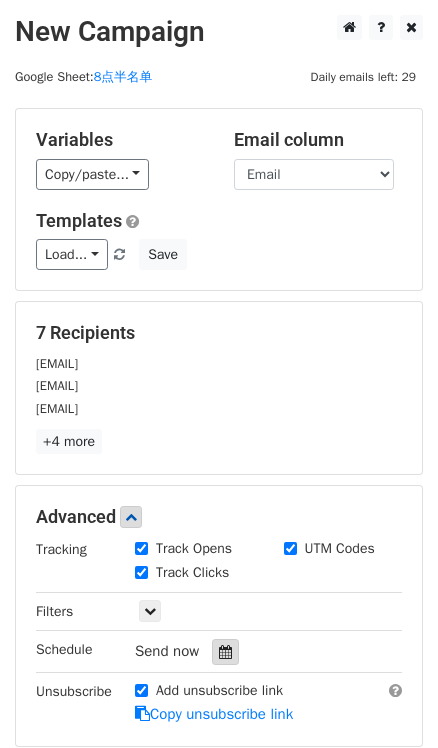 click at bounding box center [225, 652] 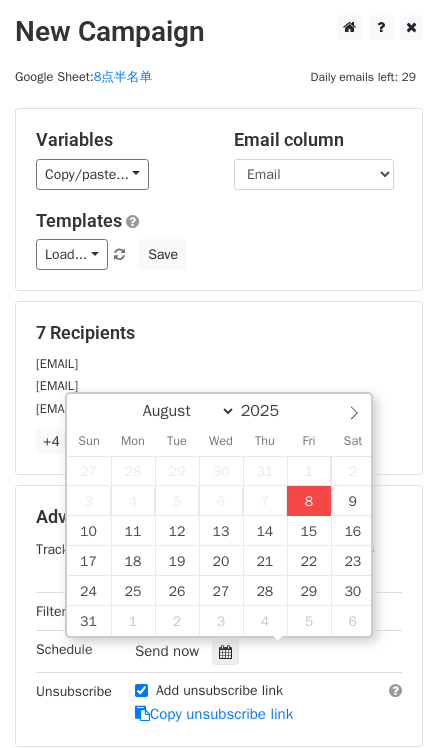 type on "2025-08-08 17:26" 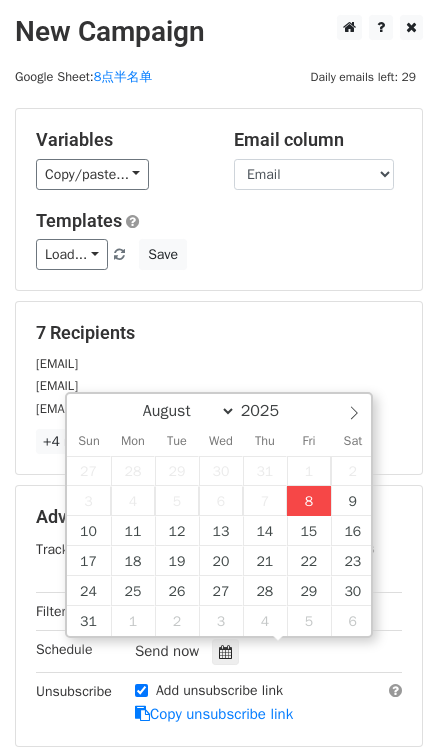 type on "05" 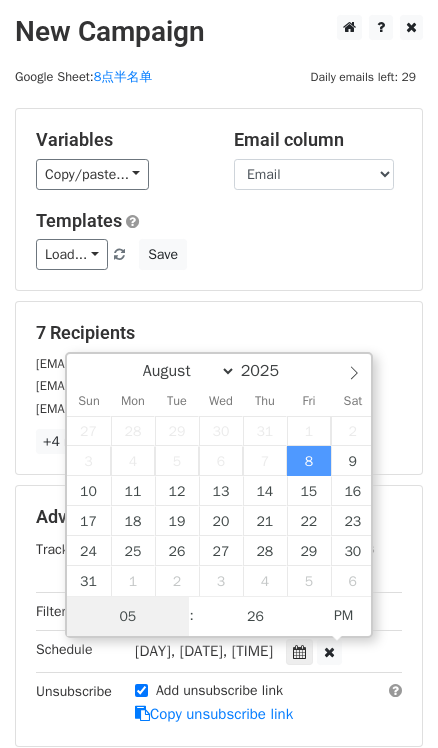 scroll, scrollTop: 0, scrollLeft: 0, axis: both 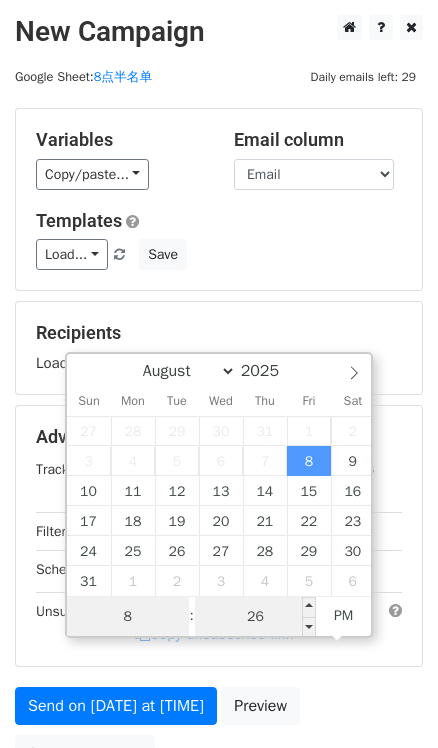 type on "8" 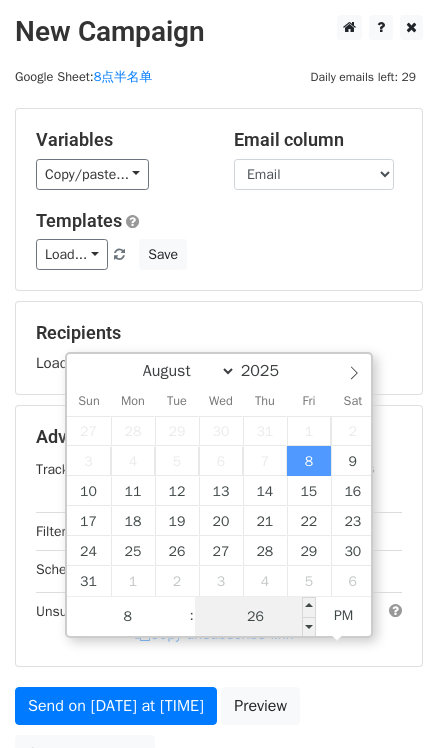 type on "2025-08-08 20:26" 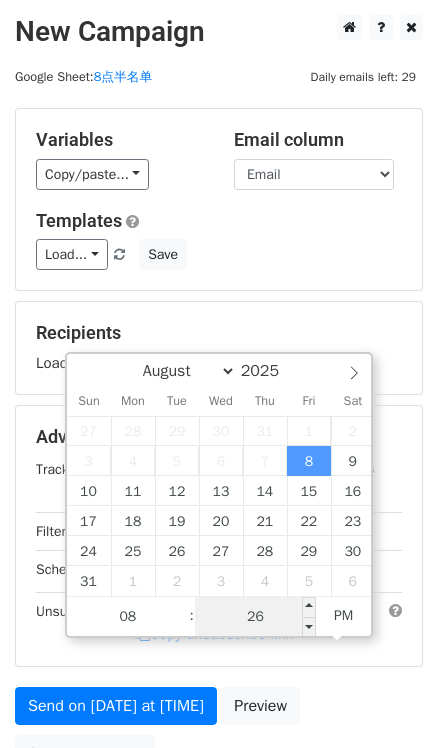 click on "26" at bounding box center (256, 617) 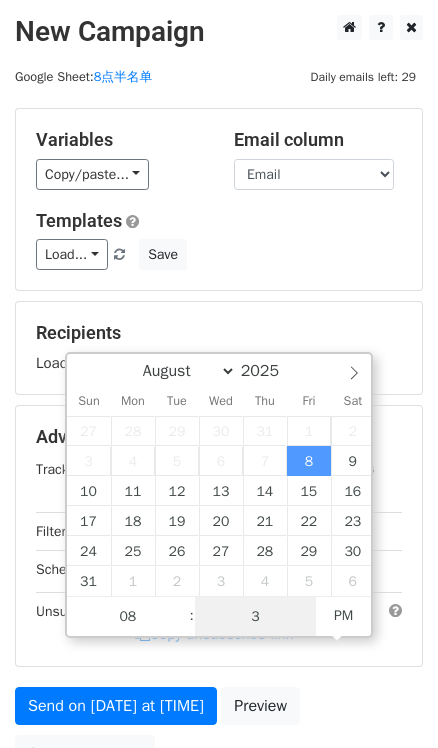 type on "30" 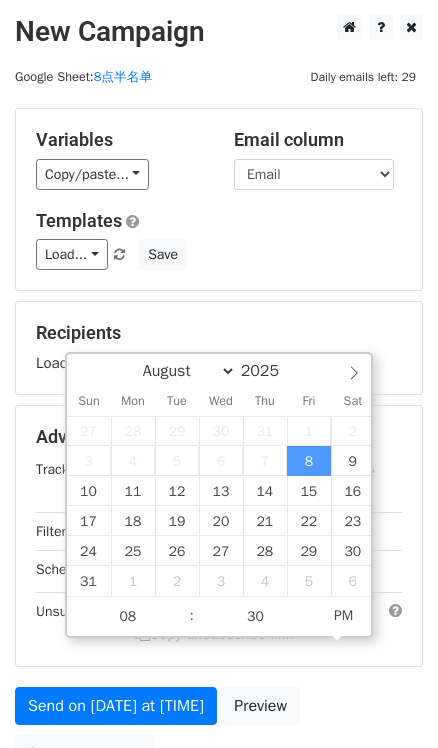 type on "2025-08-08 20:30" 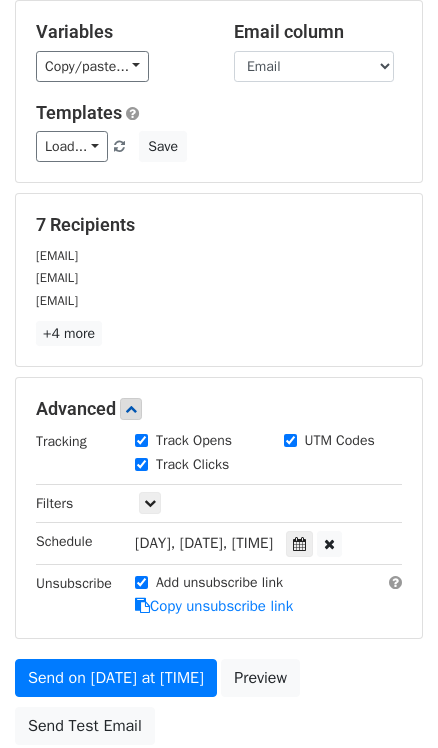 scroll, scrollTop: 271, scrollLeft: 0, axis: vertical 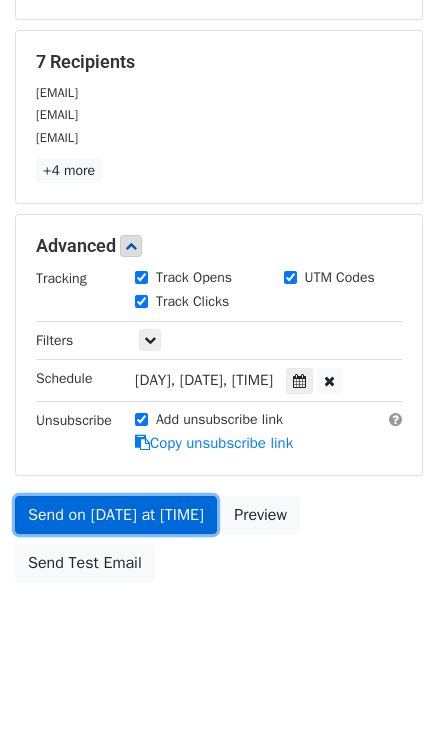 click on "Send on Aug 8 at 8:30pm" at bounding box center (116, 515) 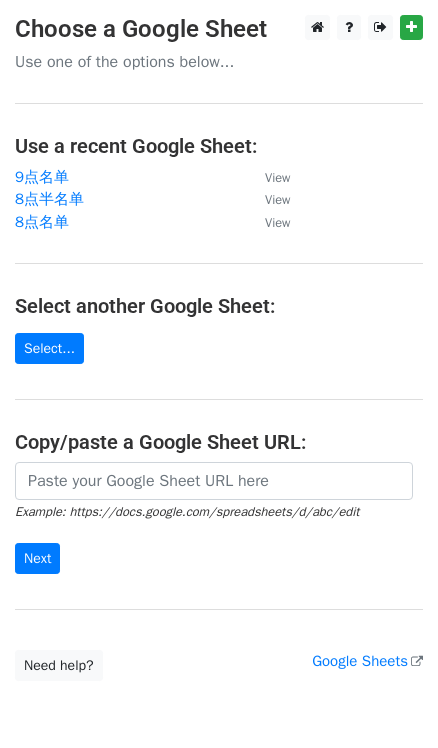 scroll, scrollTop: 0, scrollLeft: 0, axis: both 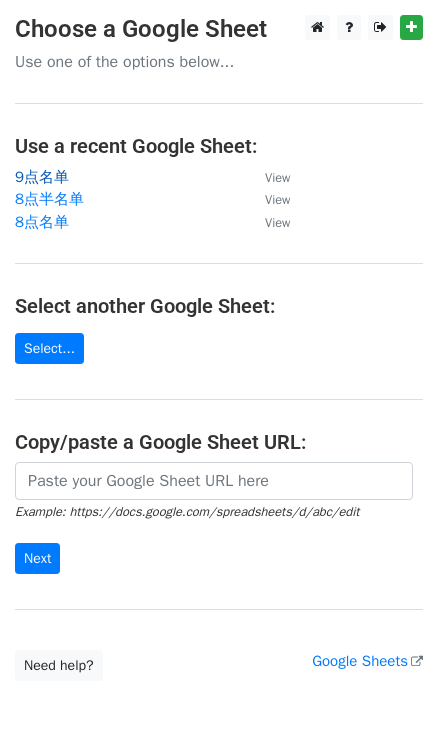 click on "9点名单" at bounding box center (42, 177) 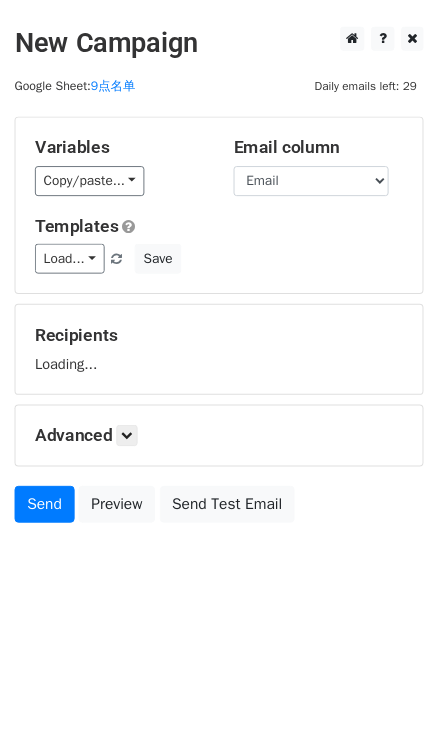 scroll, scrollTop: 0, scrollLeft: 0, axis: both 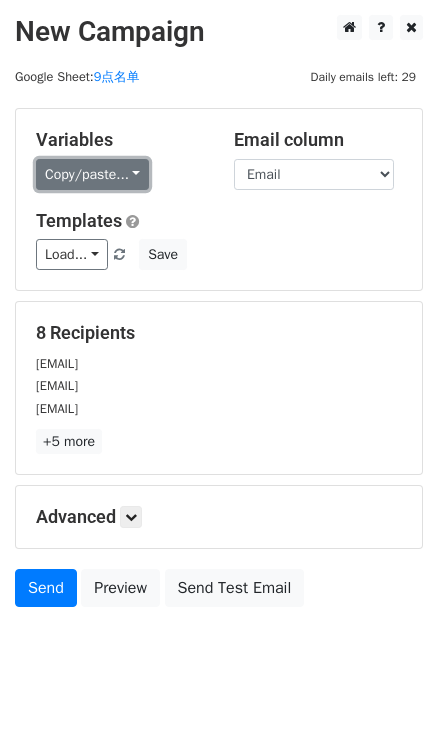 click on "Copy/paste..." at bounding box center [92, 174] 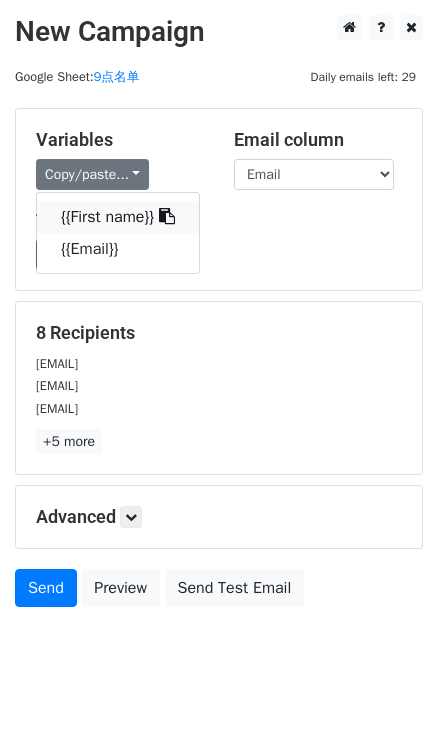 click at bounding box center [167, 216] 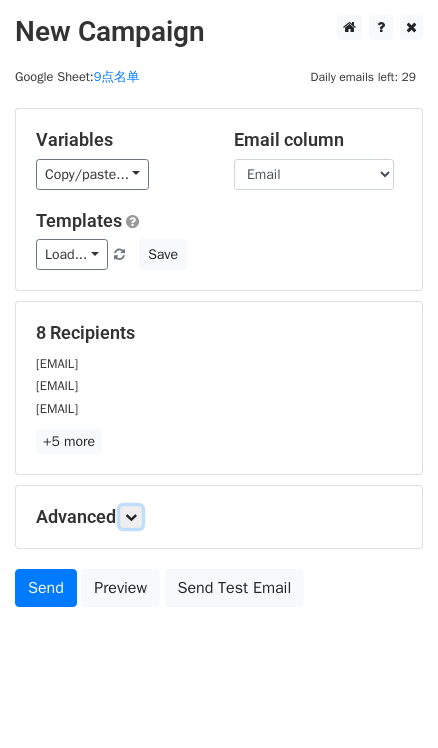 click at bounding box center [131, 517] 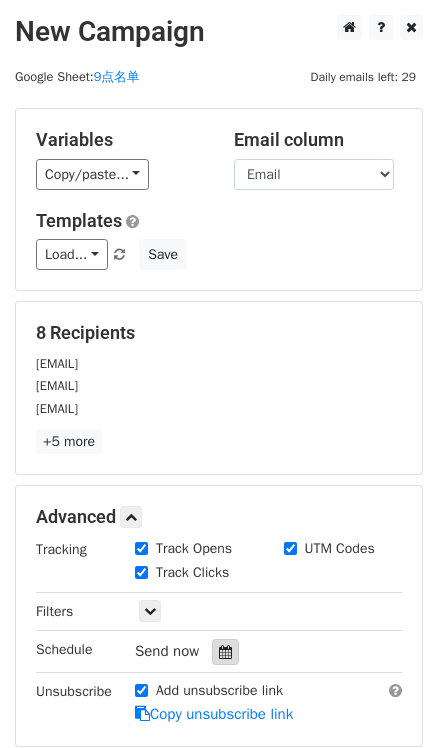 click at bounding box center [225, 652] 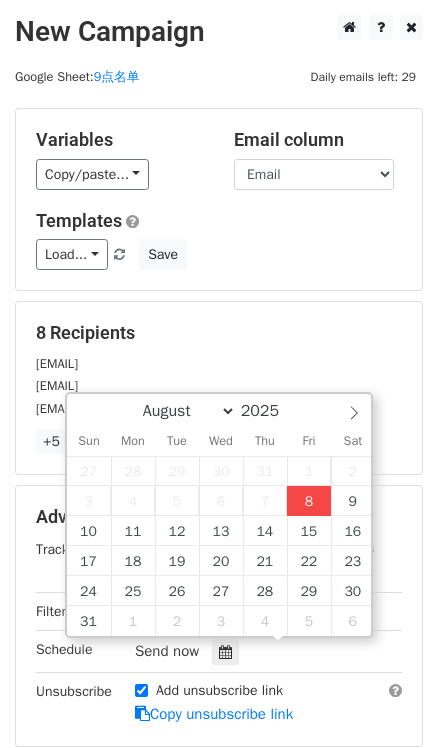 type on "2025-08-08 17:28" 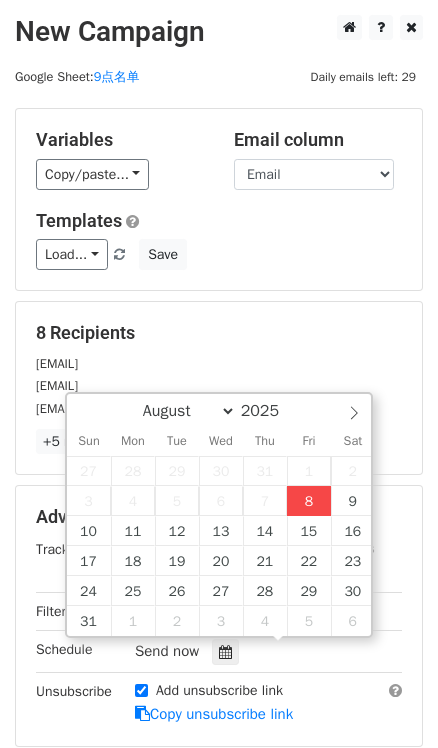 type on "05" 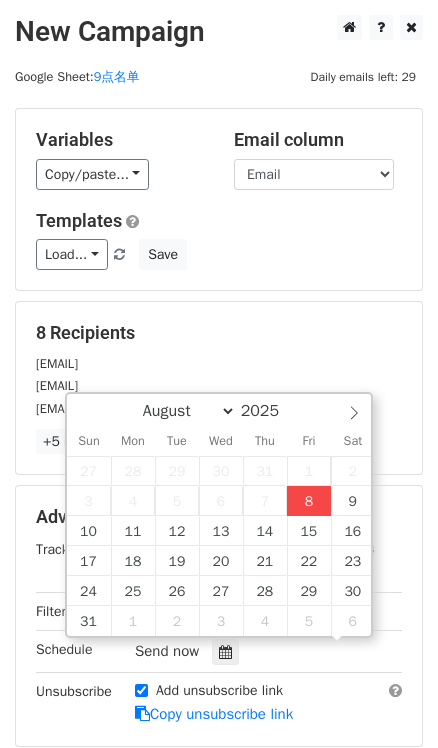 scroll, scrollTop: 0, scrollLeft: 0, axis: both 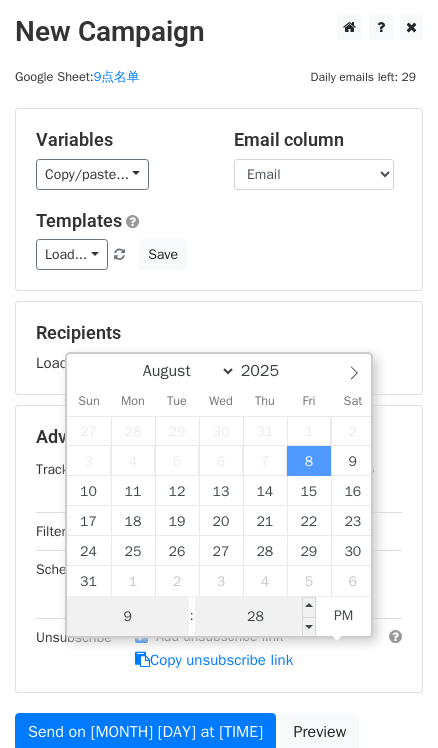 type on "9" 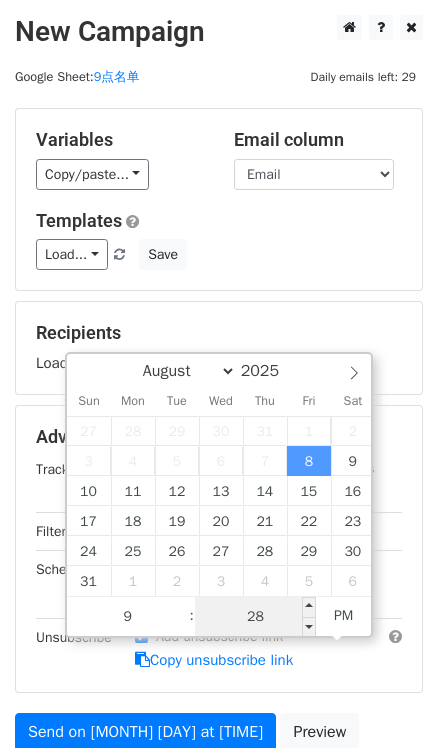 type on "2025-08-08 21:28" 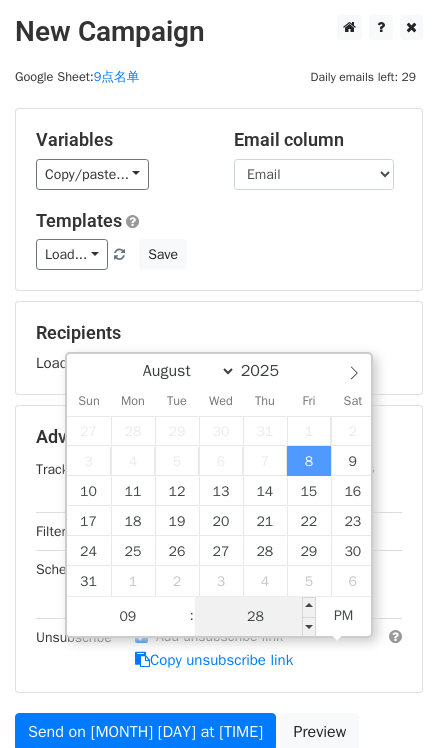 click on "28" at bounding box center [256, 617] 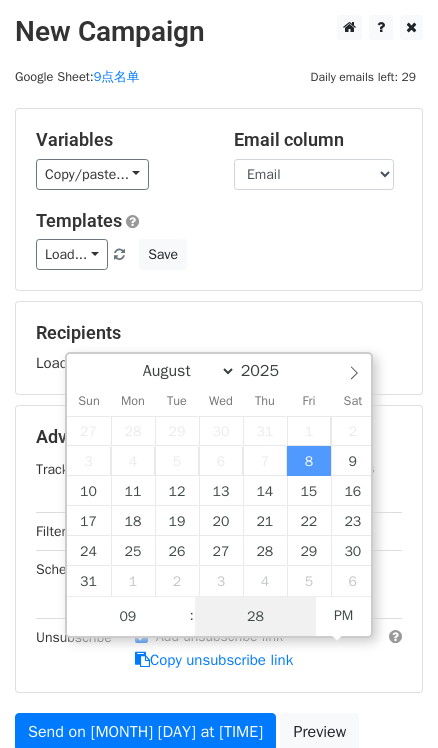 type on "0" 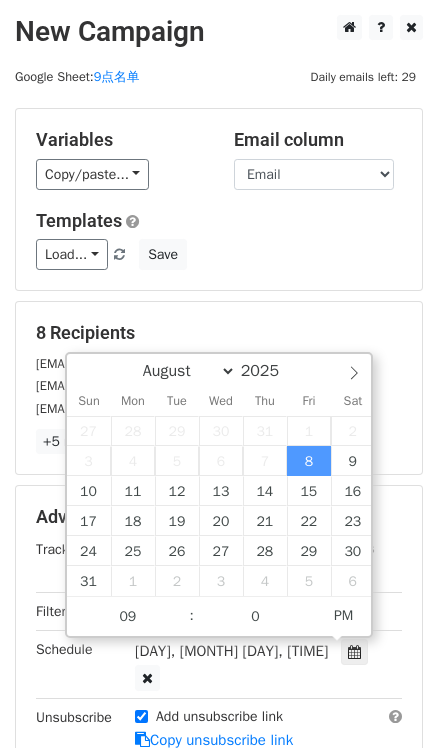 type on "2025-08-08 21:00" 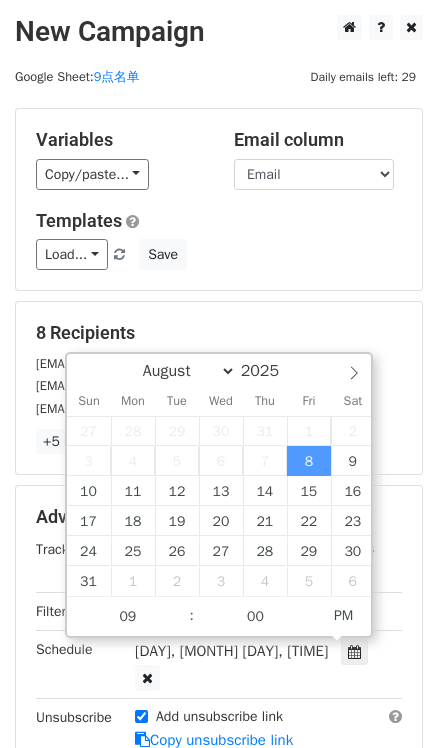 click on "Variables
Copy/paste...
{{First name}}
{{Email}}
Email column
First name
Email
Templates
Load...
No templates saved
Save" at bounding box center (219, 199) 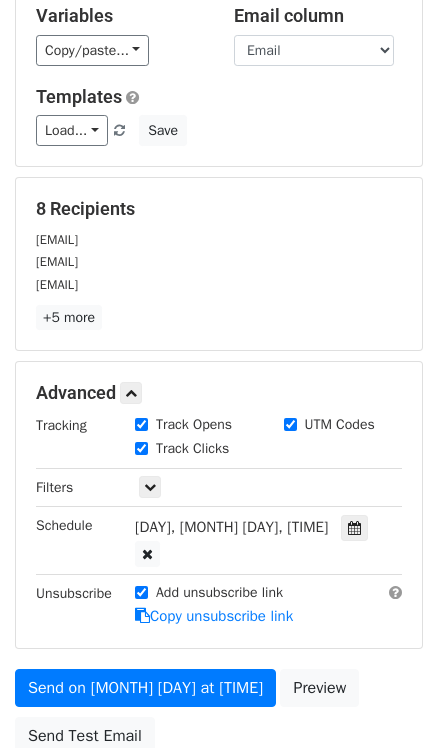 scroll, scrollTop: 271, scrollLeft: 0, axis: vertical 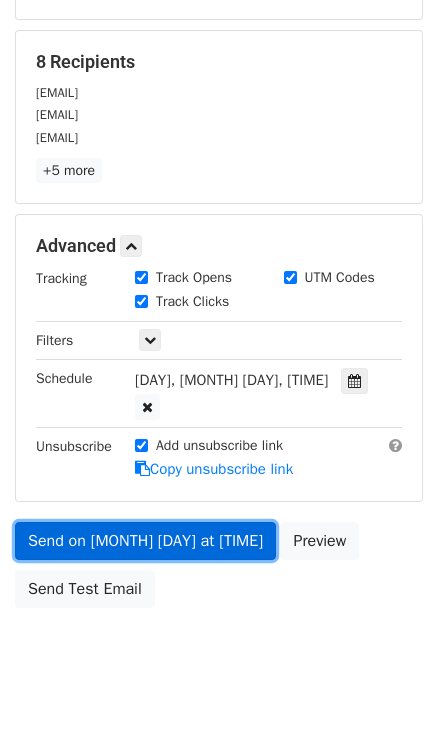 click on "Send on Aug 8 at 9:00pm" at bounding box center (145, 541) 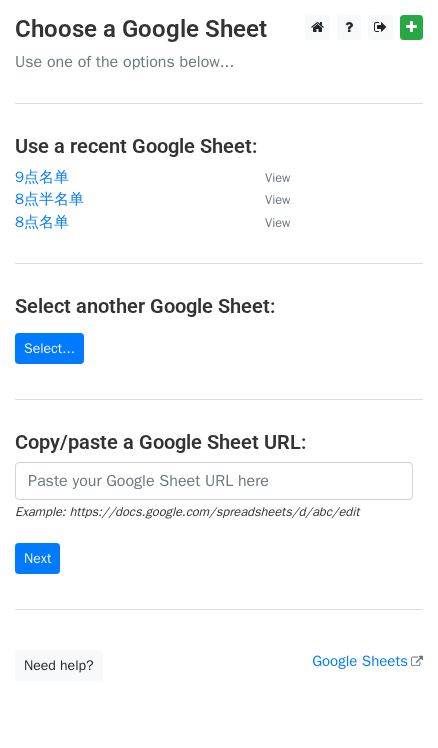 scroll, scrollTop: 0, scrollLeft: 0, axis: both 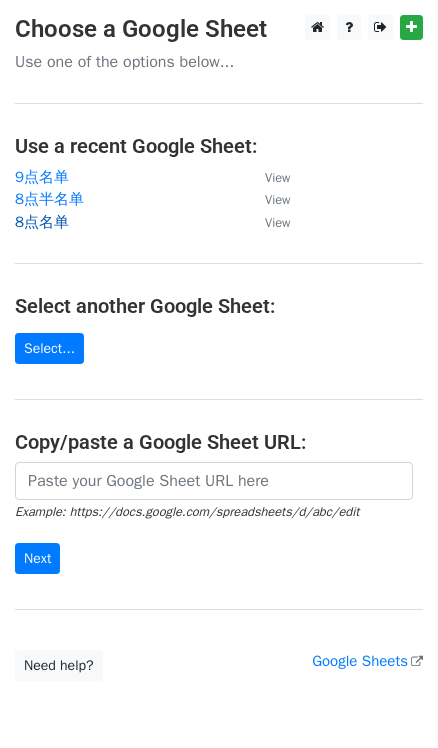 click on "8点名单" at bounding box center (42, 222) 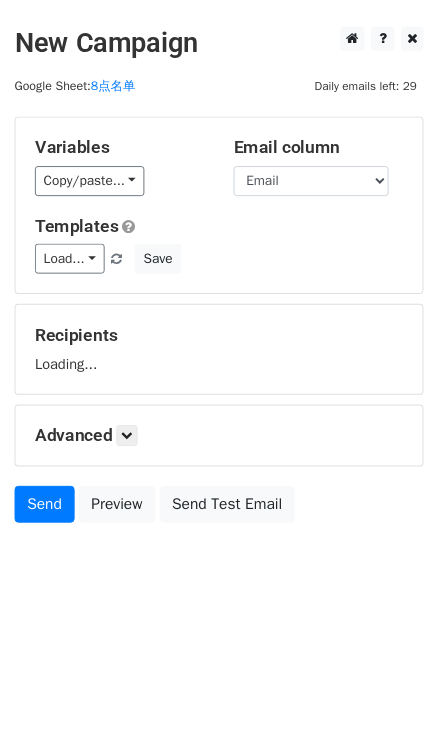 scroll, scrollTop: 0, scrollLeft: 0, axis: both 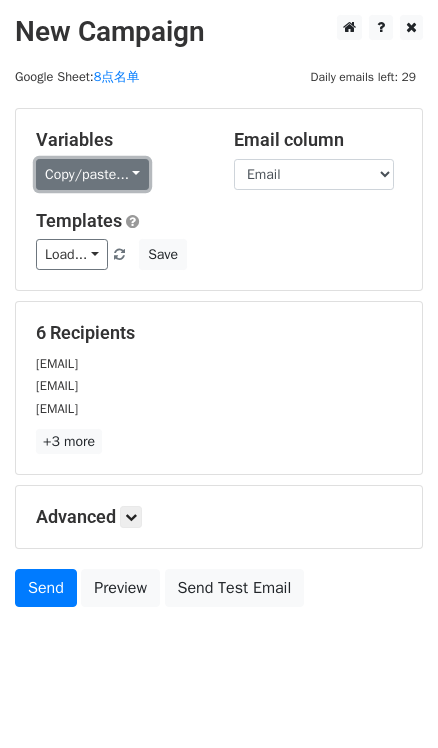 click on "Copy/paste..." at bounding box center (92, 174) 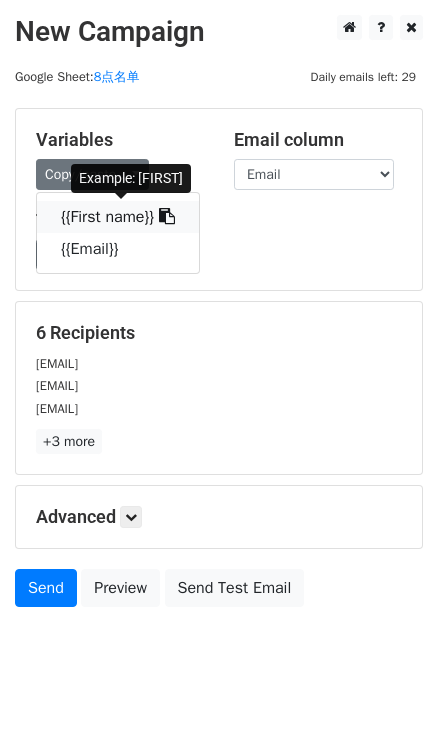 click at bounding box center [167, 216] 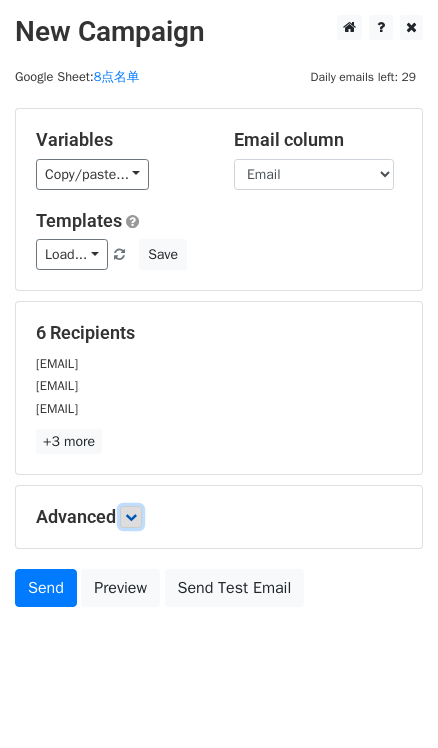 click at bounding box center (131, 517) 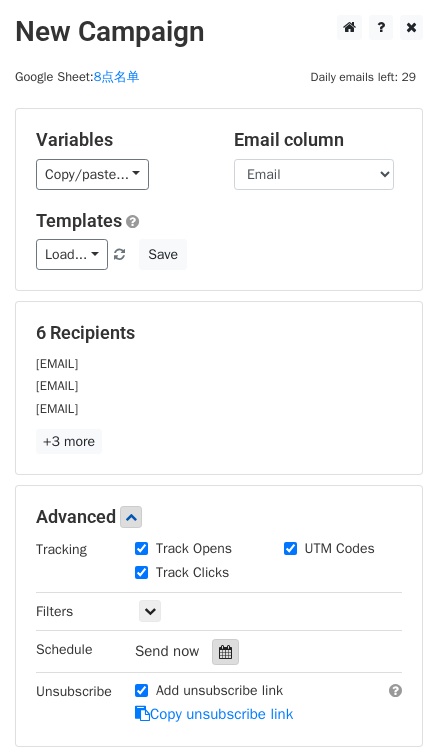 click at bounding box center (225, 652) 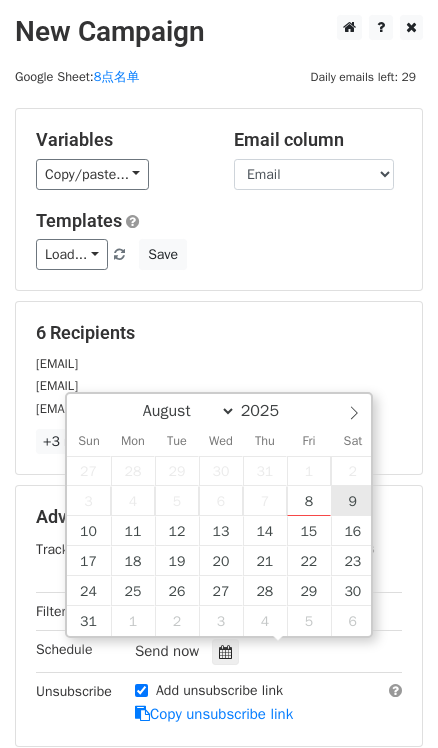 type on "2025-08-09 12:00" 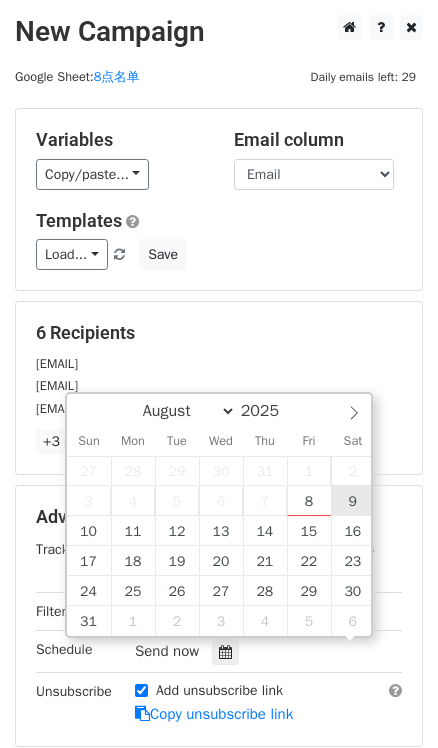 scroll, scrollTop: 0, scrollLeft: 0, axis: both 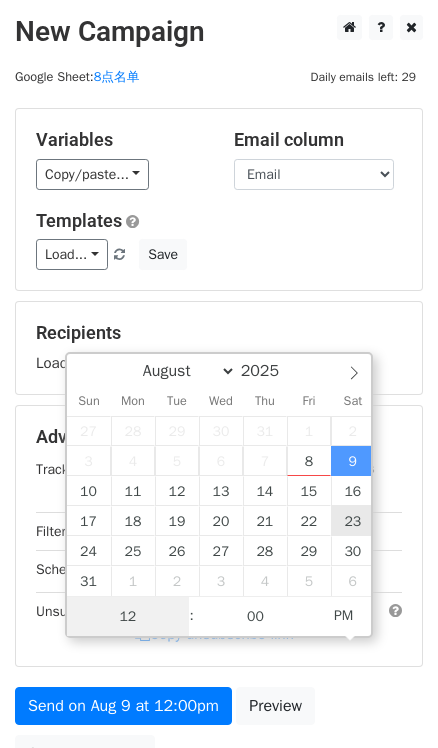 type on "8" 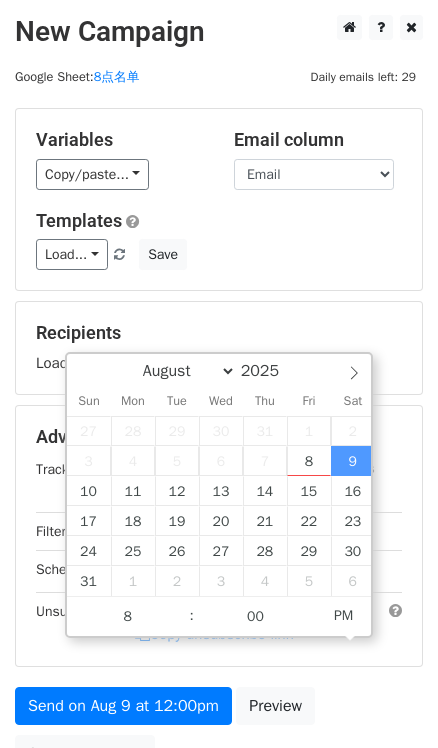 type on "2025-08-09 20:00" 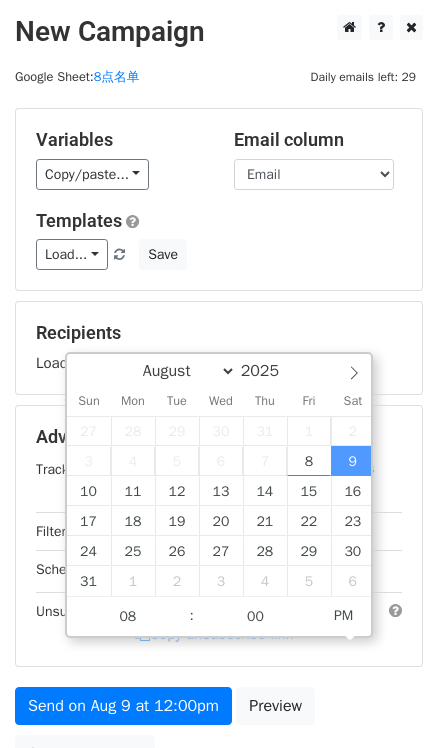click on "Load...
No templates saved
Save" at bounding box center [219, 254] 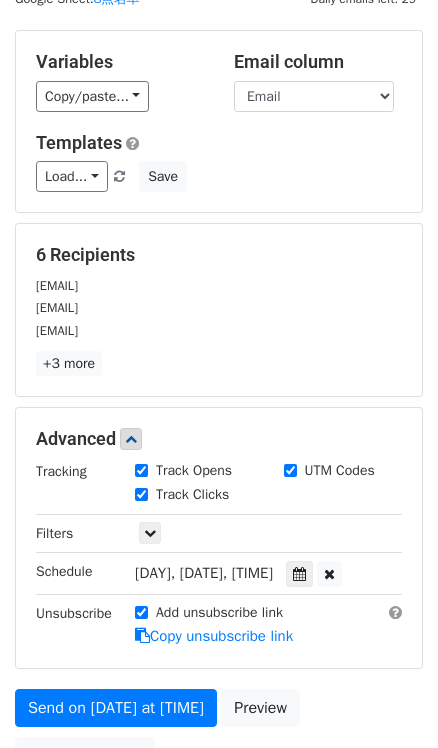 scroll, scrollTop: 181, scrollLeft: 0, axis: vertical 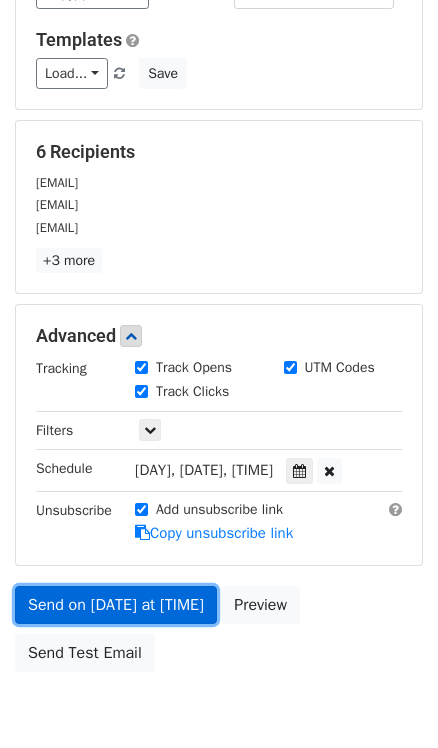 click on "Send on [DATE] at [TIME]" at bounding box center [116, 605] 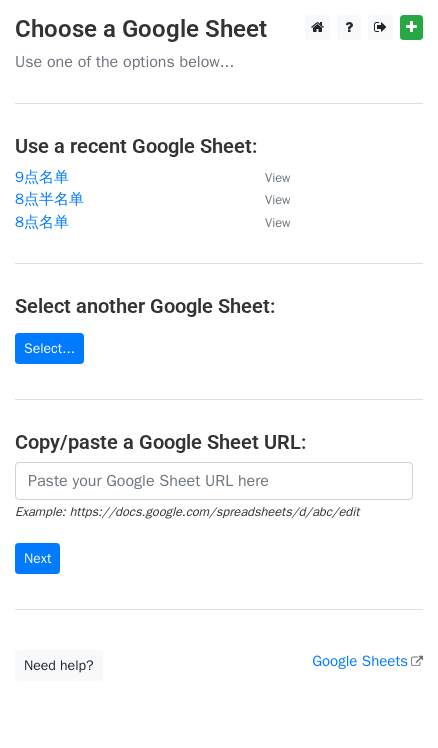 scroll, scrollTop: 0, scrollLeft: 0, axis: both 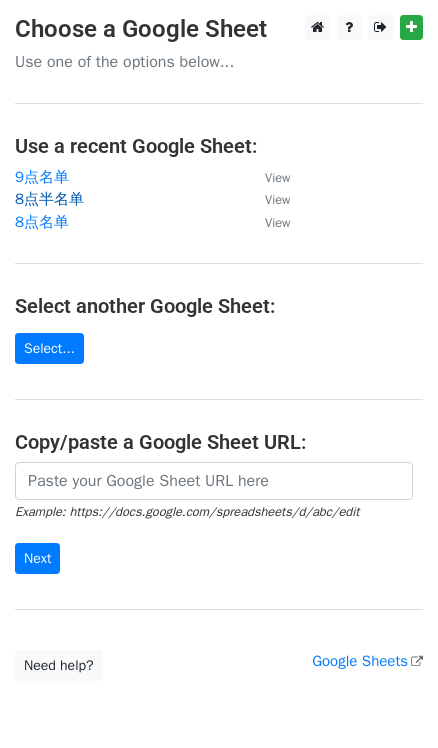 click on "8点半名单" at bounding box center [49, 199] 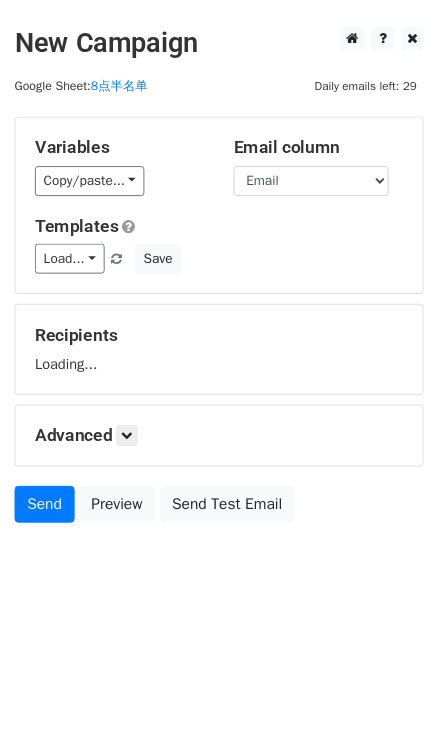 scroll, scrollTop: 0, scrollLeft: 0, axis: both 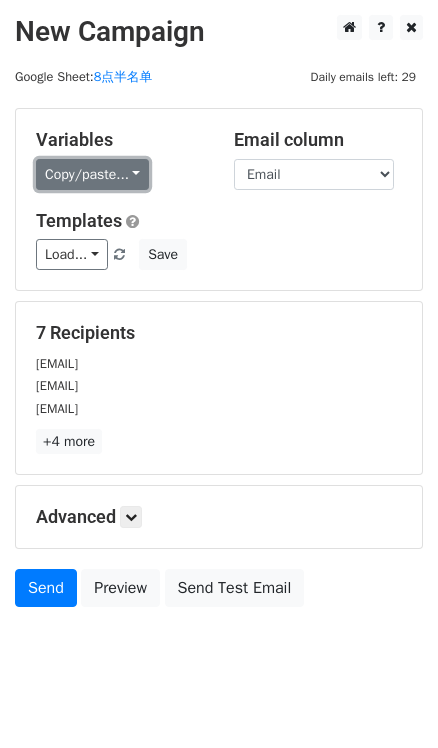 drag, startPoint x: 135, startPoint y: 161, endPoint x: 150, endPoint y: 178, distance: 22.671568 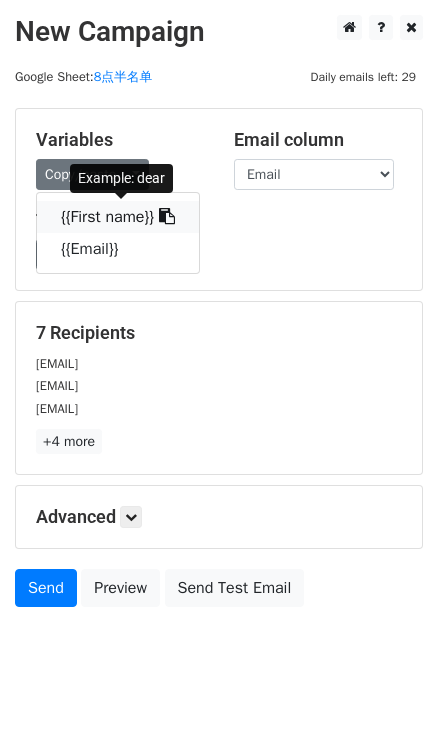 click at bounding box center (167, 216) 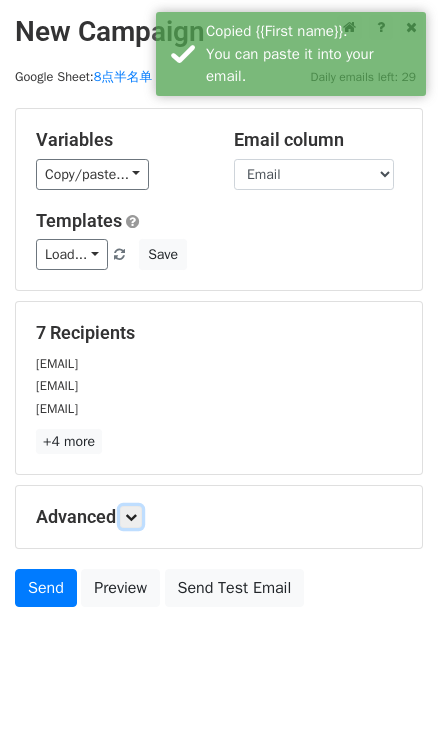 drag, startPoint x: 136, startPoint y: 518, endPoint x: 160, endPoint y: 521, distance: 24.186773 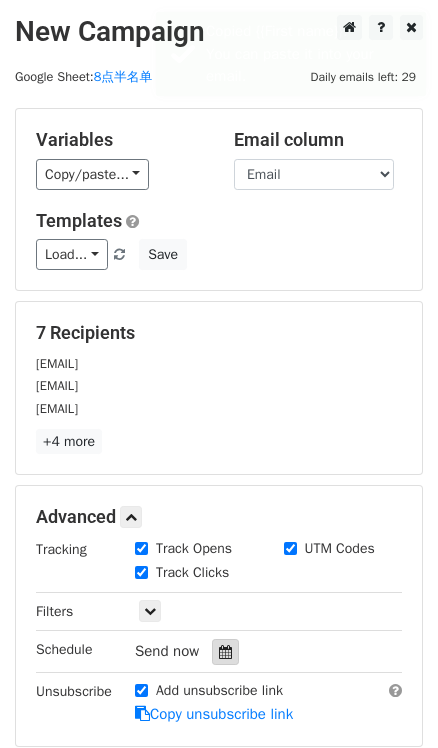 click at bounding box center [225, 652] 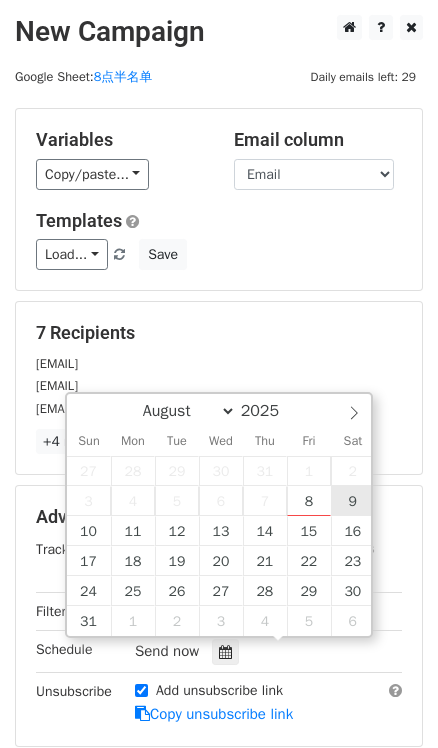 type on "2025-08-09 12:00" 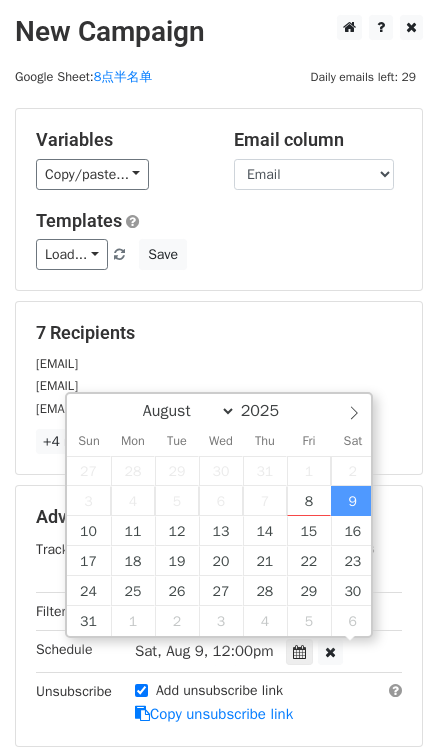 scroll, scrollTop: 0, scrollLeft: 0, axis: both 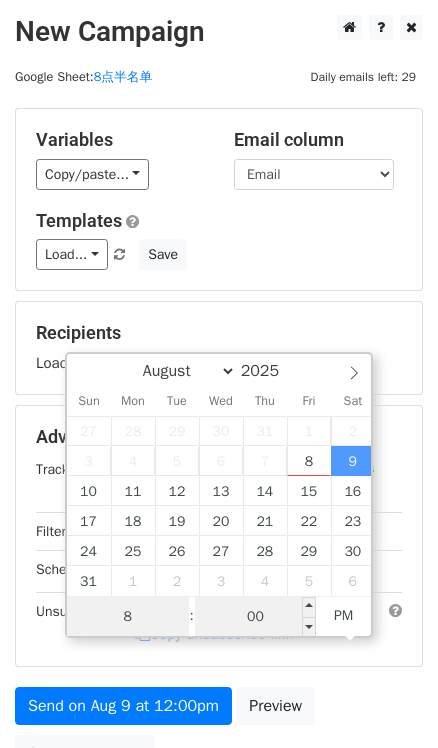 type on "8" 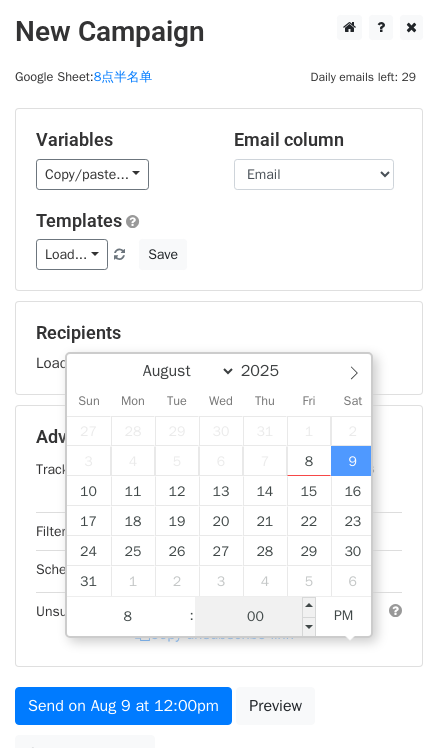 type on "2025-08-09 20:00" 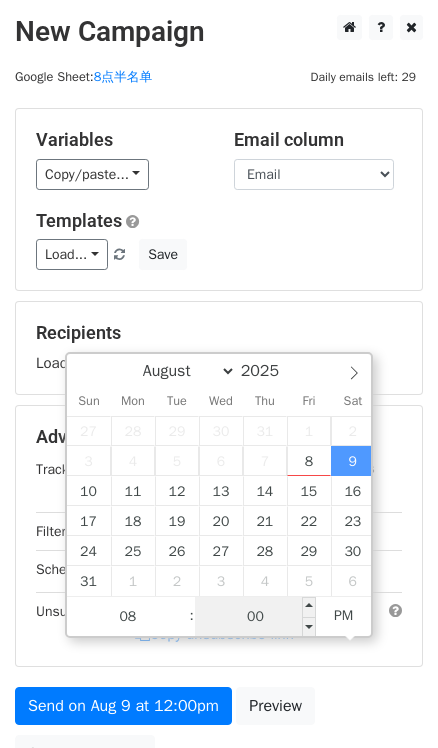 click on "00" at bounding box center (256, 617) 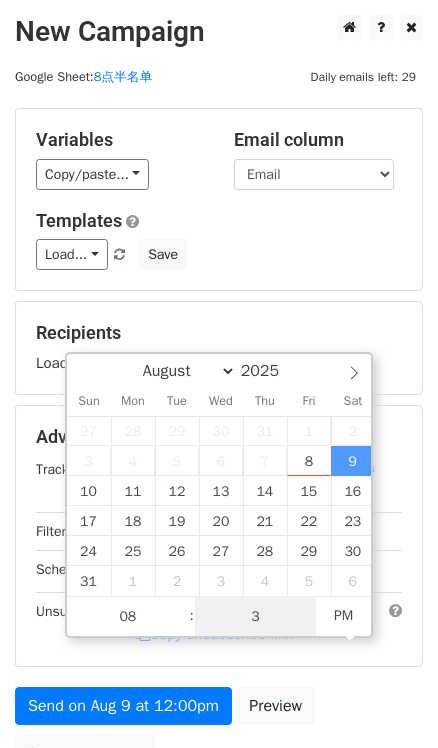 type on "30" 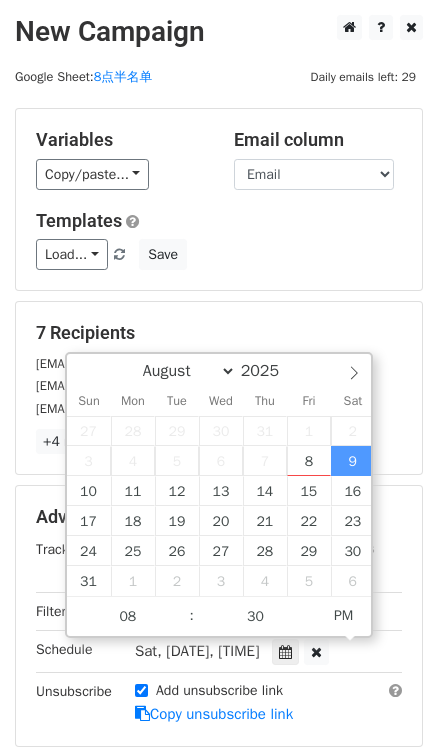 type on "2025-08-09 20:30" 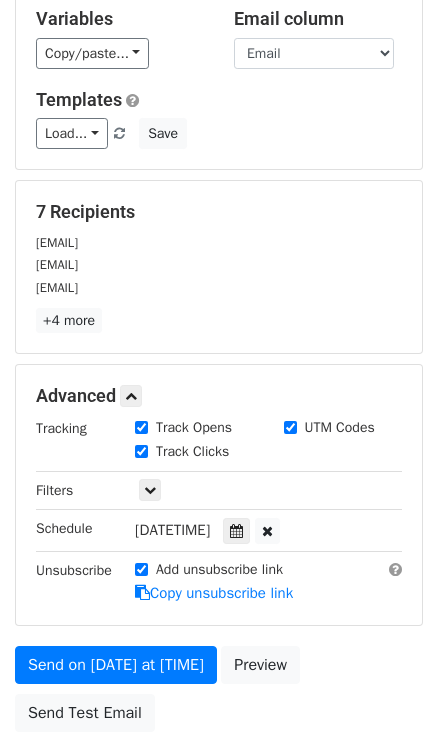 scroll, scrollTop: 271, scrollLeft: 0, axis: vertical 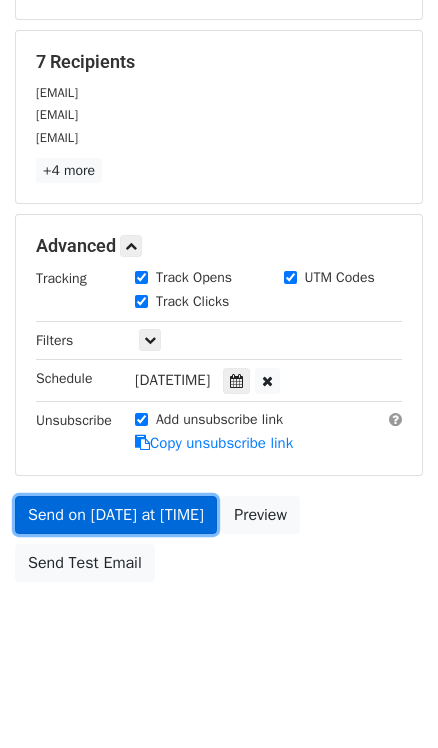 click on "Send on Aug 9 at 8:30pm" at bounding box center [116, 515] 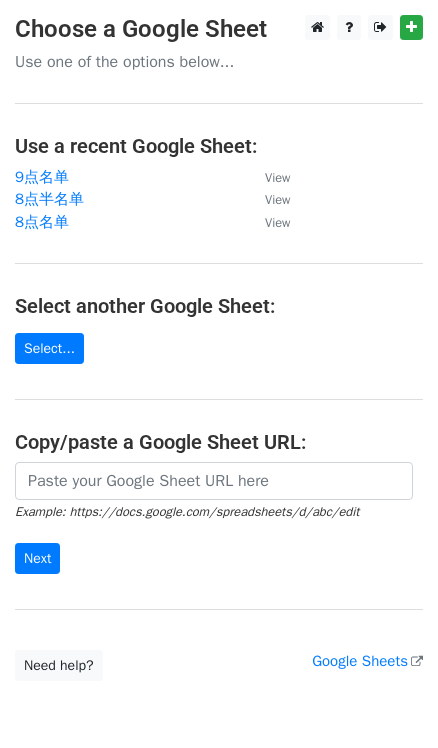 scroll, scrollTop: 0, scrollLeft: 0, axis: both 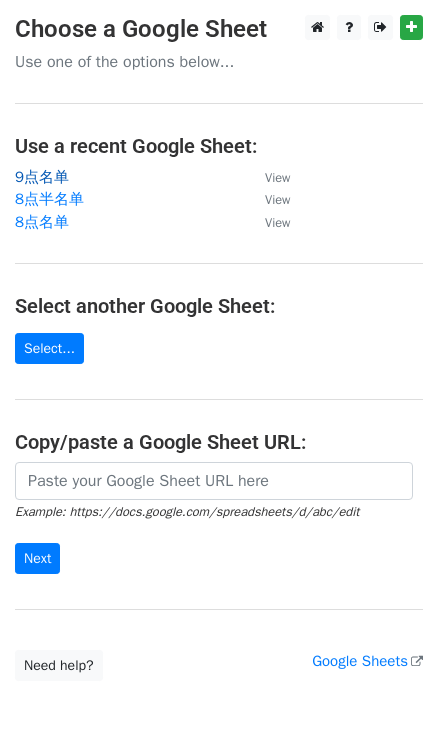click on "9点名单" at bounding box center (42, 177) 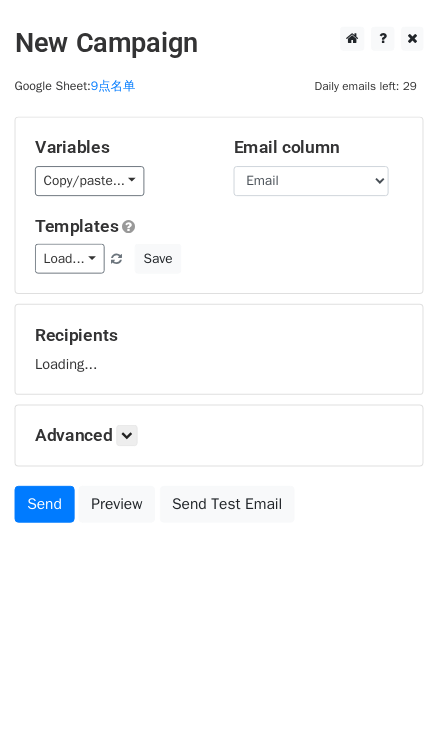 scroll, scrollTop: 0, scrollLeft: 0, axis: both 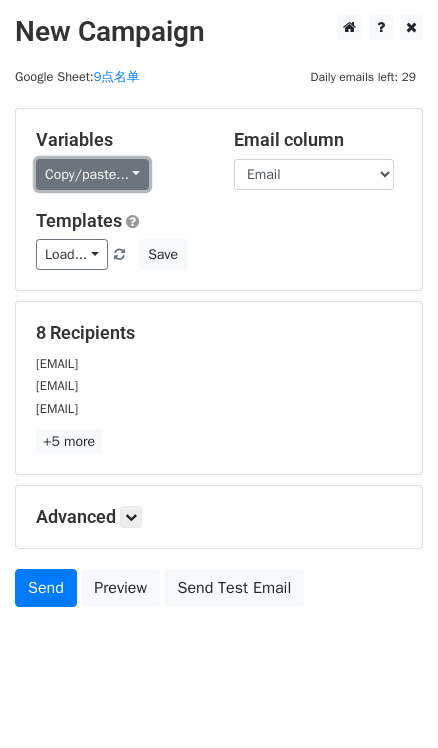 click on "Copy/paste..." at bounding box center (92, 174) 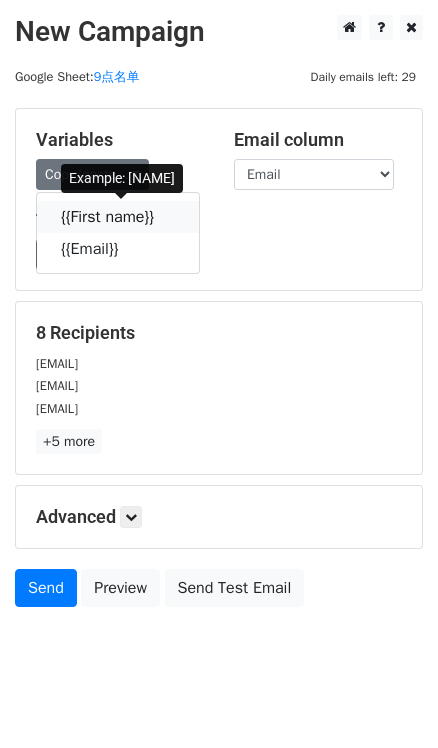 drag, startPoint x: 182, startPoint y: 214, endPoint x: 16, endPoint y: 193, distance: 167.32304 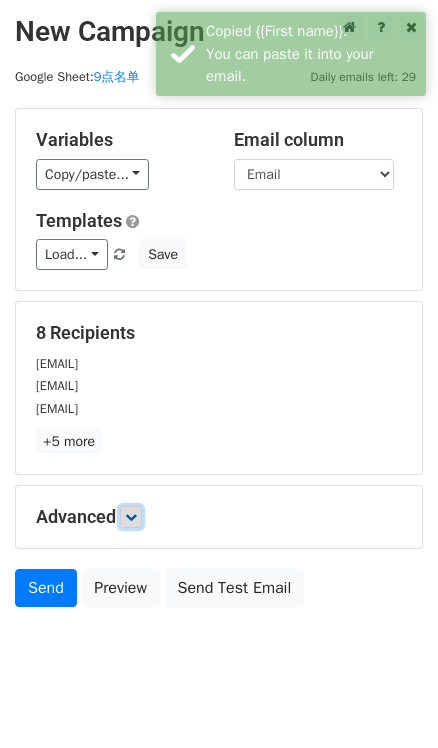 click at bounding box center (131, 517) 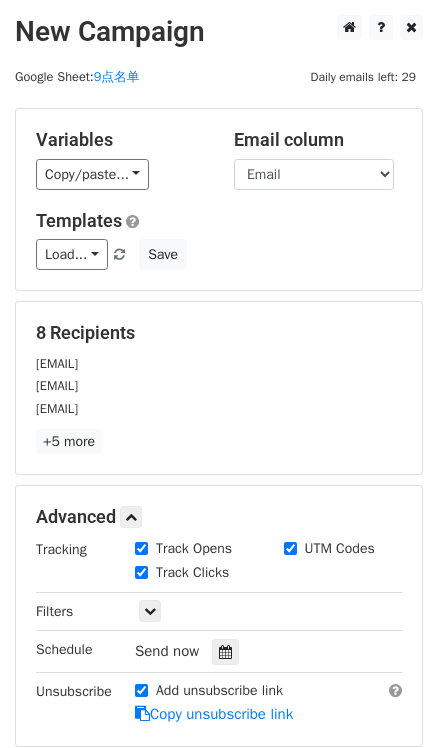 click on "Send now" at bounding box center [252, 651] 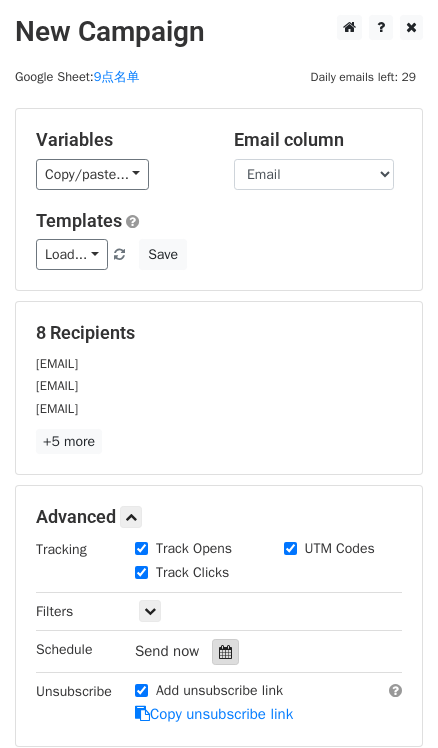 drag, startPoint x: 222, startPoint y: 648, endPoint x: 240, endPoint y: 642, distance: 18.973665 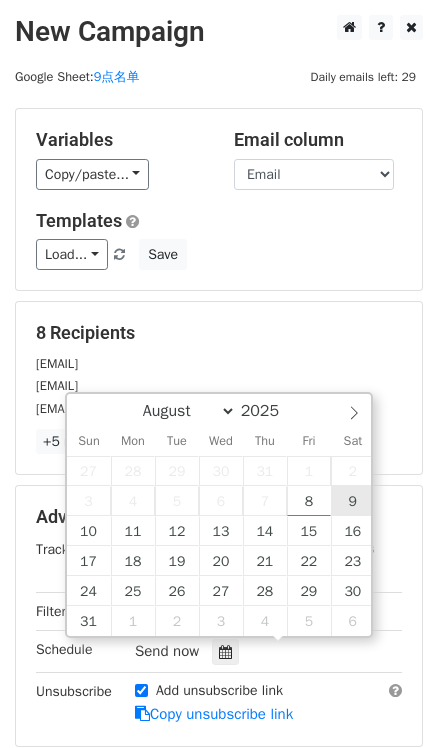 type on "2025-08-09 12:00" 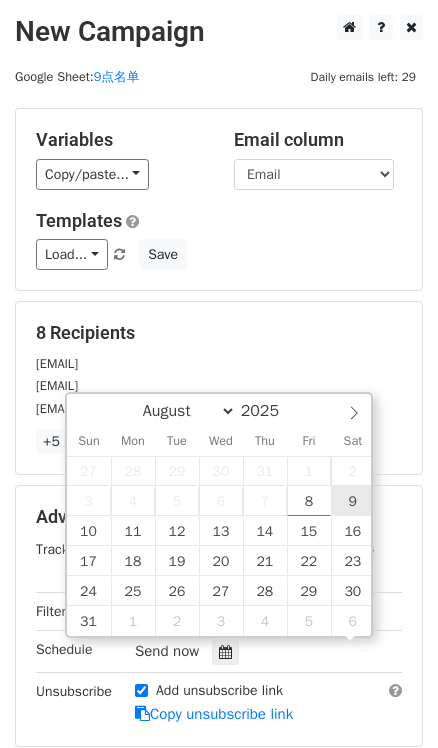 scroll, scrollTop: 0, scrollLeft: 0, axis: both 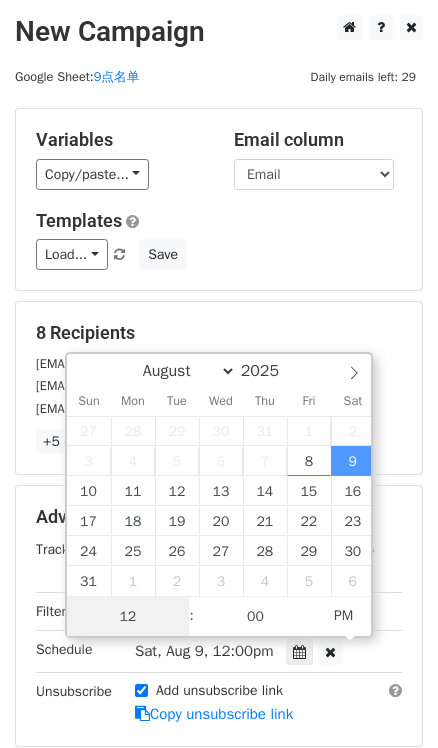 type on "9" 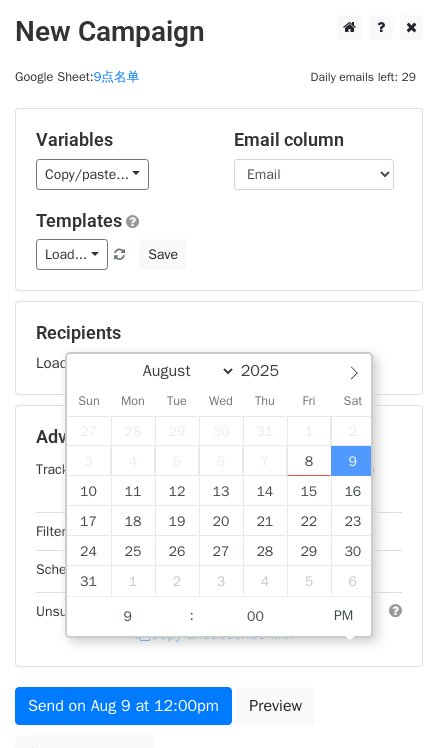 type on "2025-08-09 21:00" 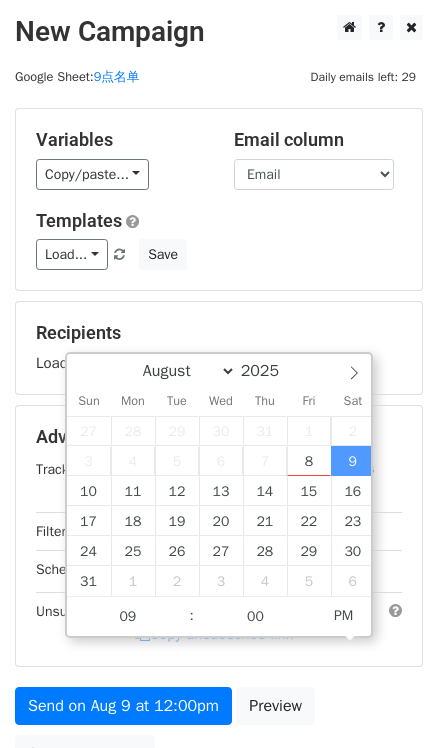 click on "Variables
Copy/paste...
{{First name}}
{{Email}}
Email column
First name
Email
Templates
Load...
No templates saved
Save" at bounding box center (219, 199) 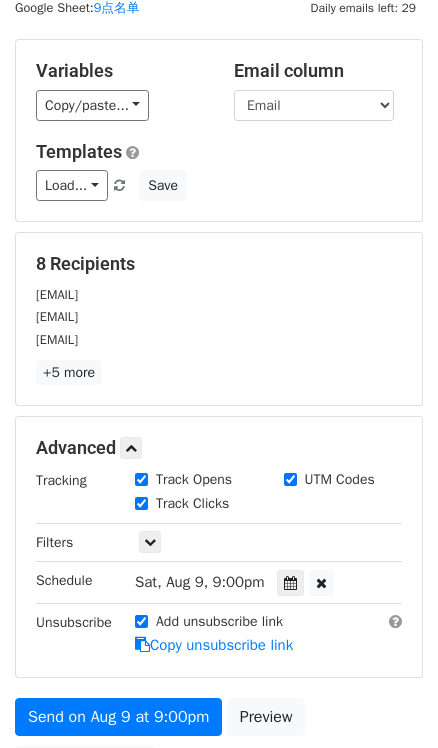 scroll, scrollTop: 271, scrollLeft: 0, axis: vertical 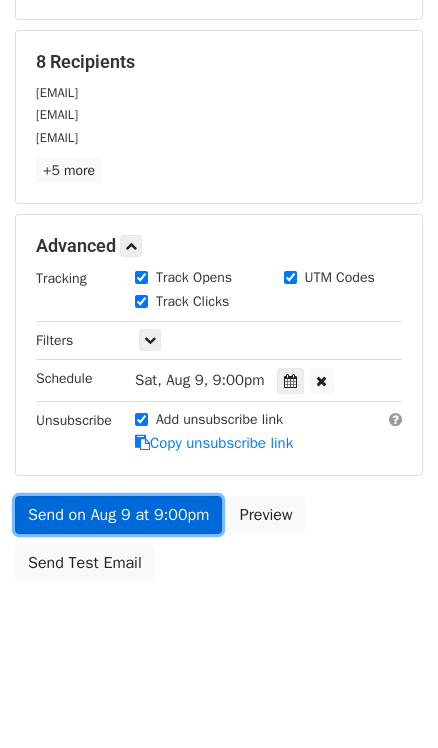 click on "Send on Aug 9 at 9:00pm" at bounding box center (118, 515) 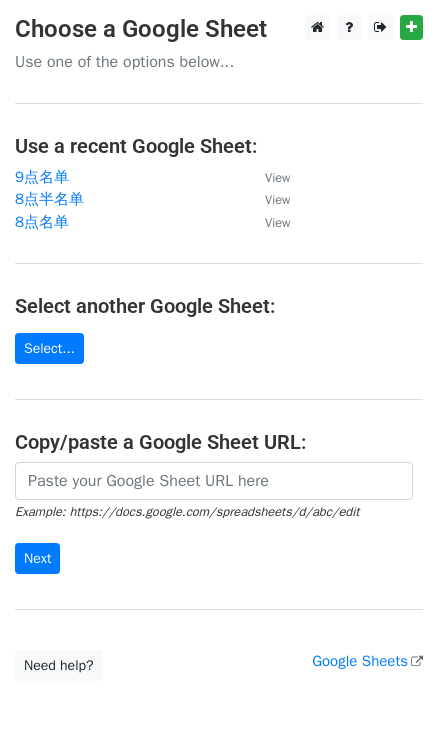 scroll, scrollTop: 0, scrollLeft: 0, axis: both 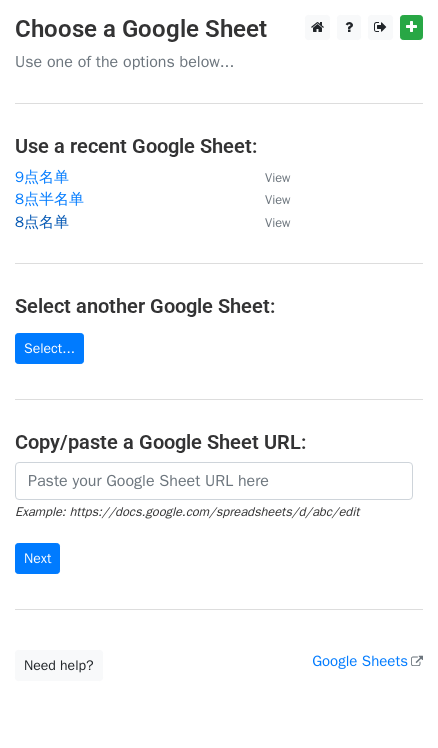 click on "8点名单" at bounding box center [42, 222] 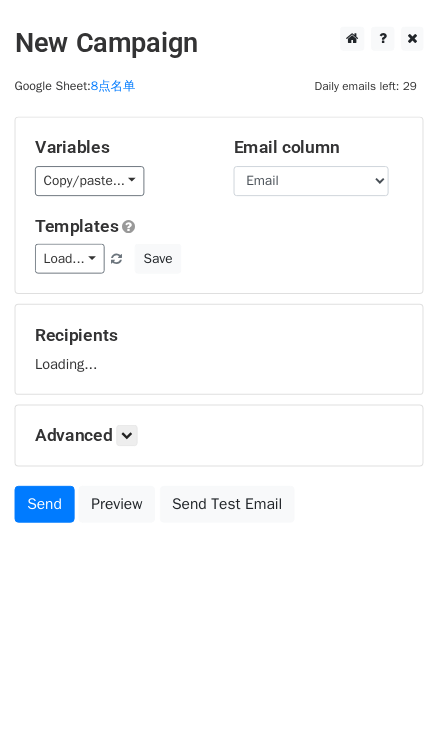 scroll, scrollTop: 0, scrollLeft: 0, axis: both 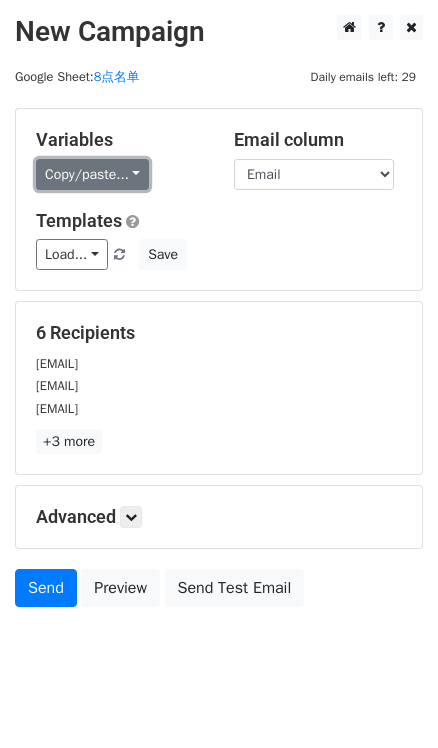 click on "Copy/paste..." at bounding box center [92, 174] 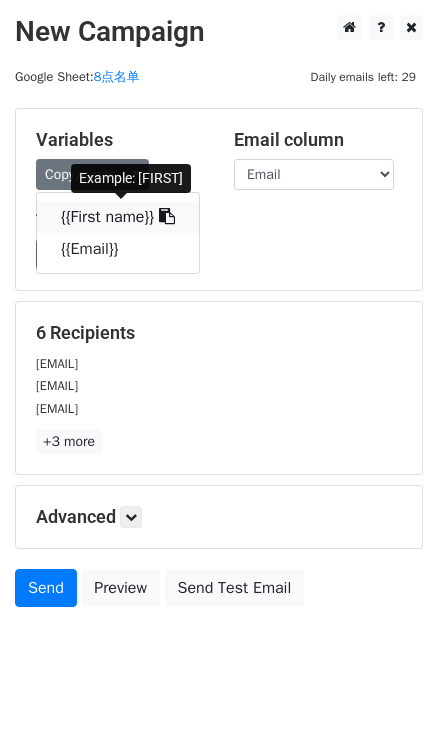 click at bounding box center [167, 216] 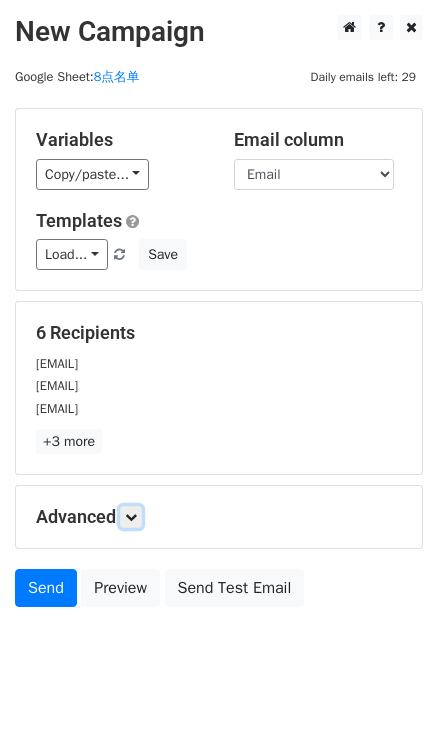 drag, startPoint x: 141, startPoint y: 515, endPoint x: 176, endPoint y: 509, distance: 35.510563 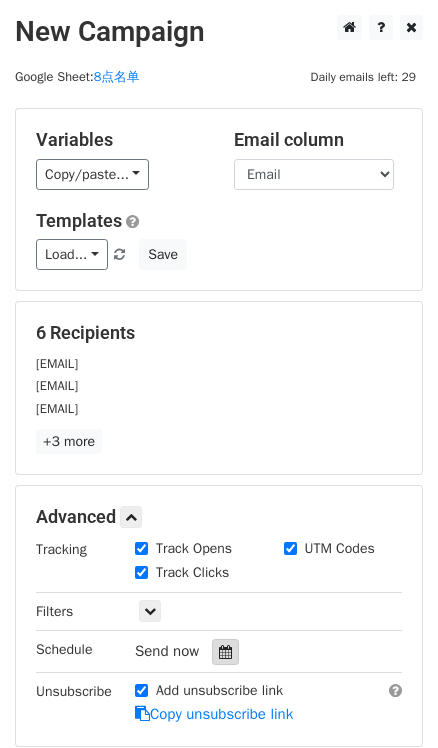 click at bounding box center [225, 652] 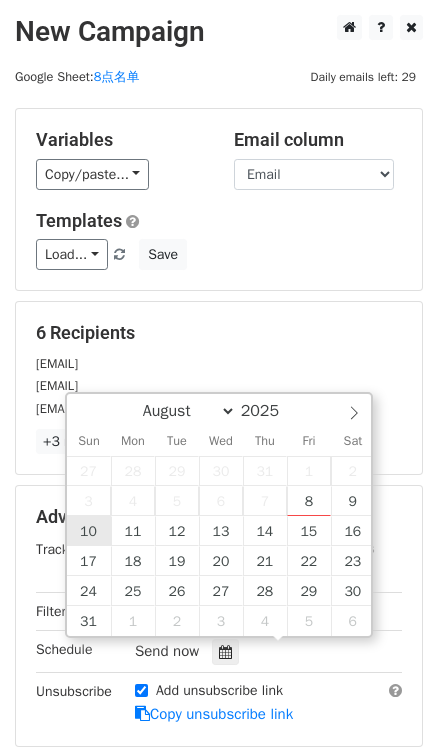 type on "2025-08-10 12:00" 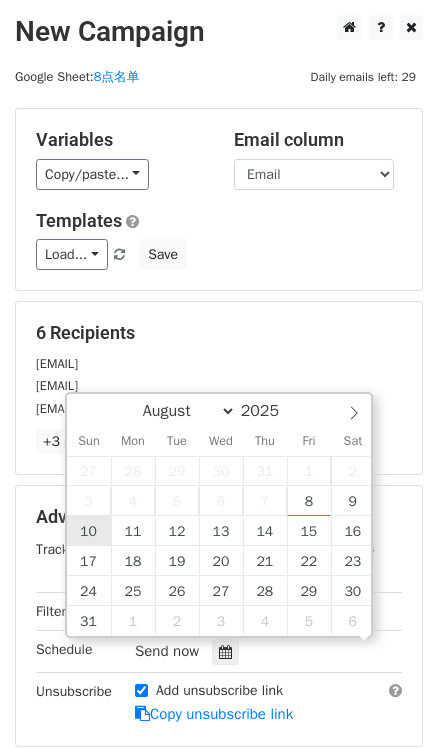 scroll, scrollTop: 0, scrollLeft: 0, axis: both 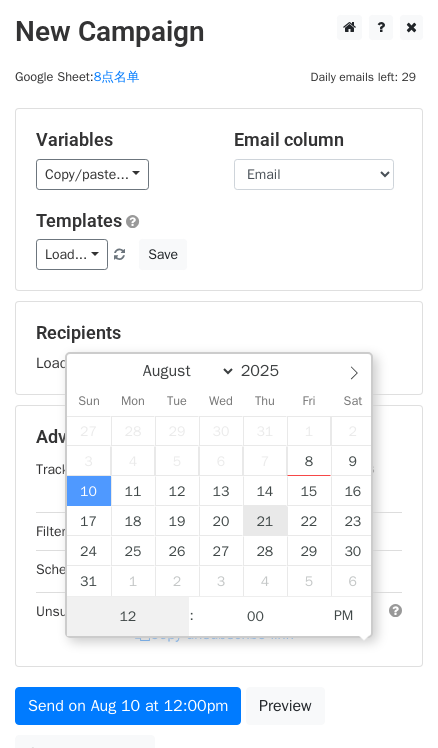 type on "8" 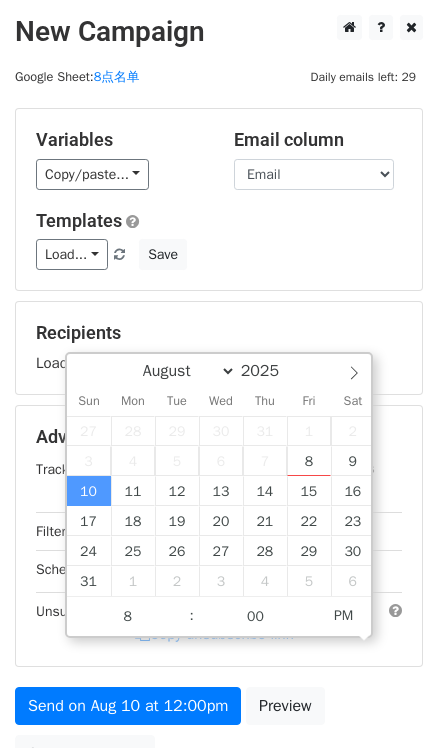 type on "2025-08-10 20:00" 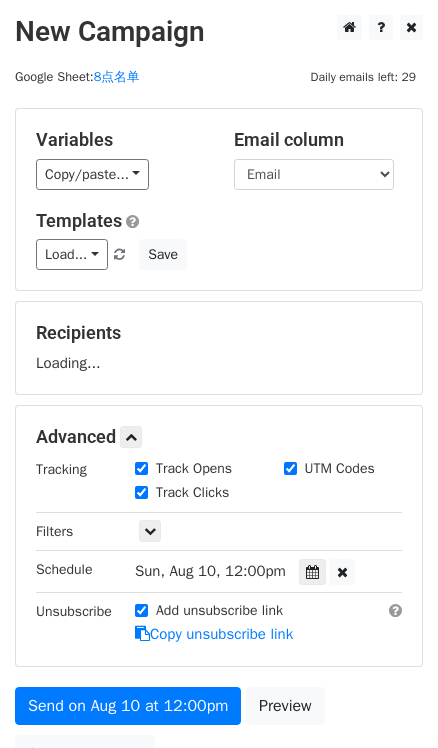 click on "Variables
Copy/paste...
{{First name}}
{{Email}}
Email column
First name
Email
Templates
Load...
No templates saved
Save
Recipients Loading...
Advanced
Tracking
Track Opens
UTM Codes
Track Clicks
Filters
Only include spreadsheet rows that match the following filters:
Schedule
Sun, Aug 10, 12:00pm
2025-08-10 20:00
Unsubscribe
Add unsubscribe link
Copy unsubscribe link
Send on Aug 10 at 12:00pm
Preview
Send Test Email" at bounding box center [219, 445] 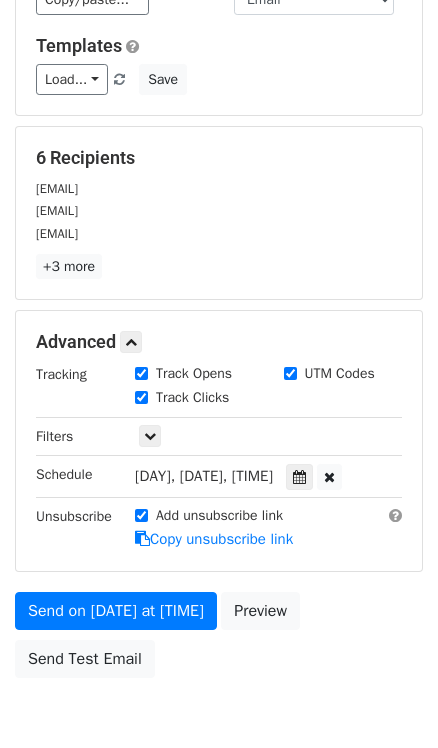 scroll, scrollTop: 181, scrollLeft: 0, axis: vertical 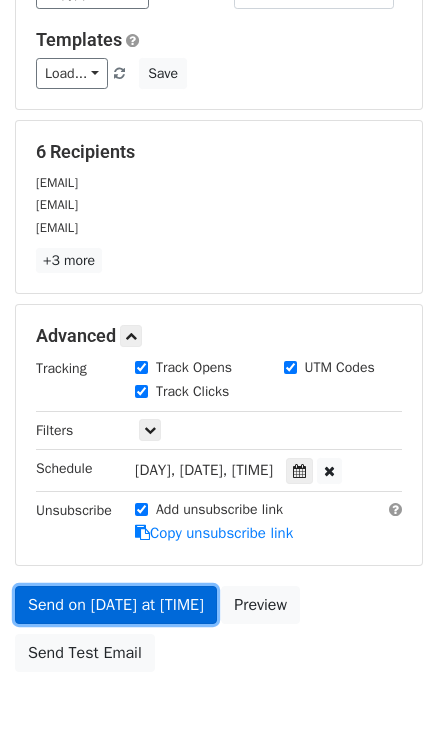 click on "Send on Aug 10 at 8:00pm" at bounding box center (116, 605) 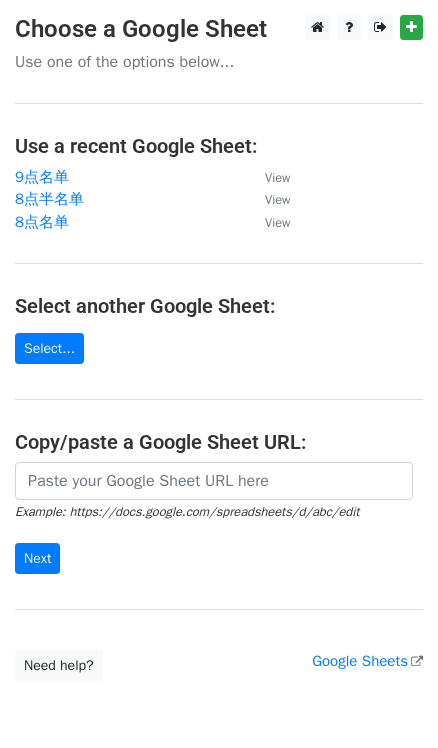 scroll, scrollTop: 0, scrollLeft: 0, axis: both 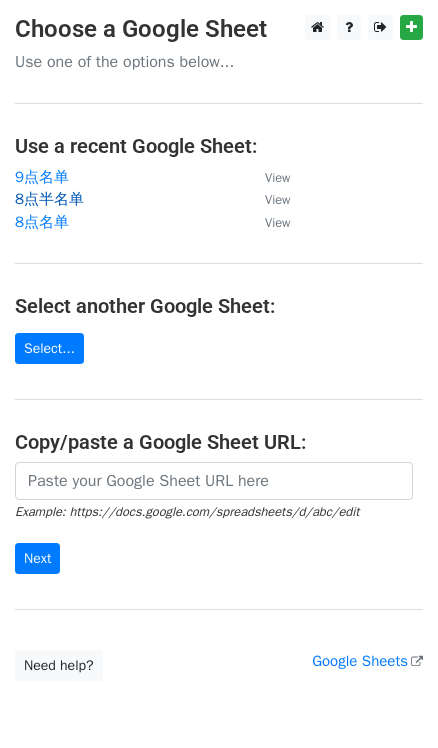 click on "8点半名单" at bounding box center (49, 199) 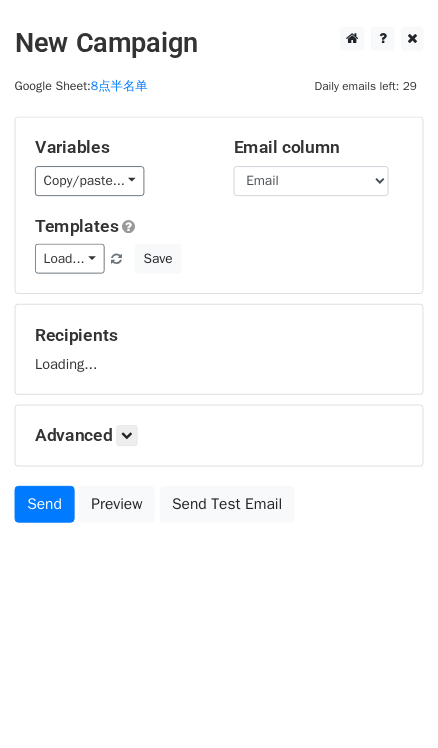 scroll, scrollTop: 0, scrollLeft: 0, axis: both 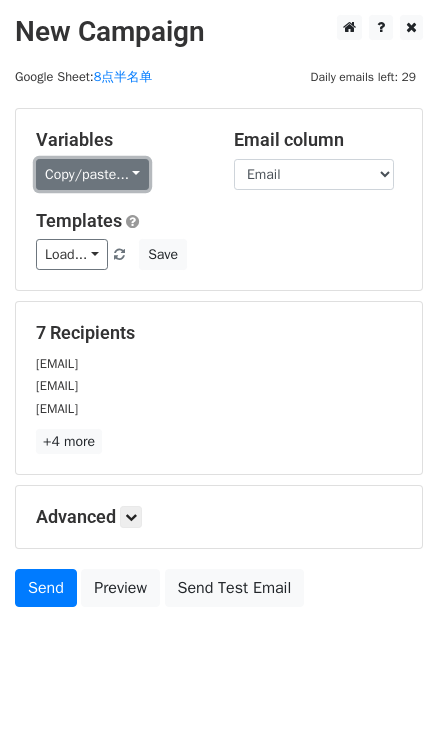 click on "Copy/paste..." at bounding box center [92, 174] 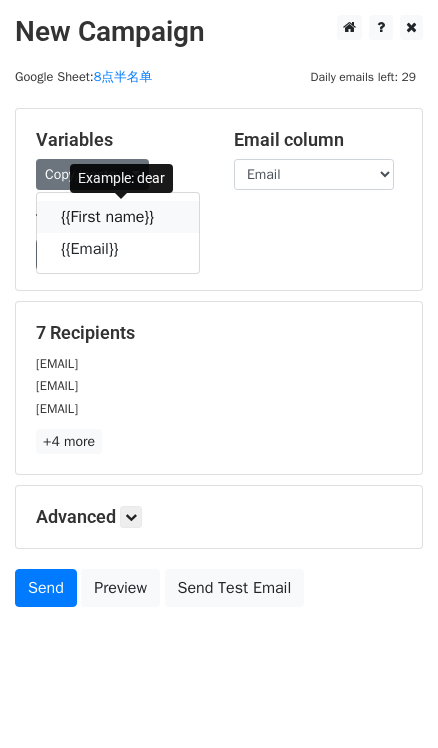 click on "{{First name}}" at bounding box center [118, 217] 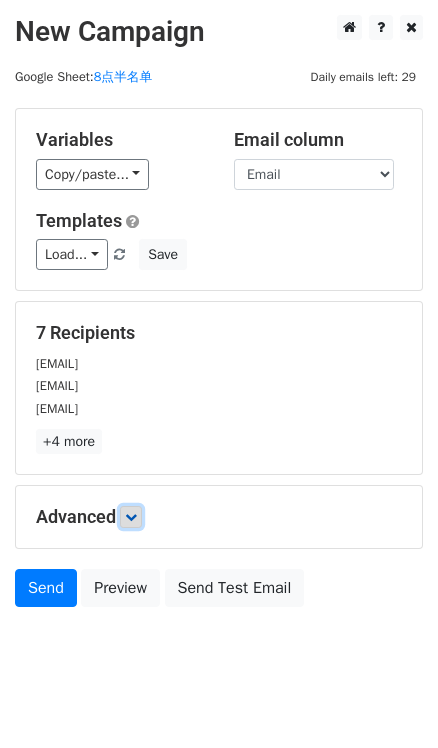 click at bounding box center (131, 517) 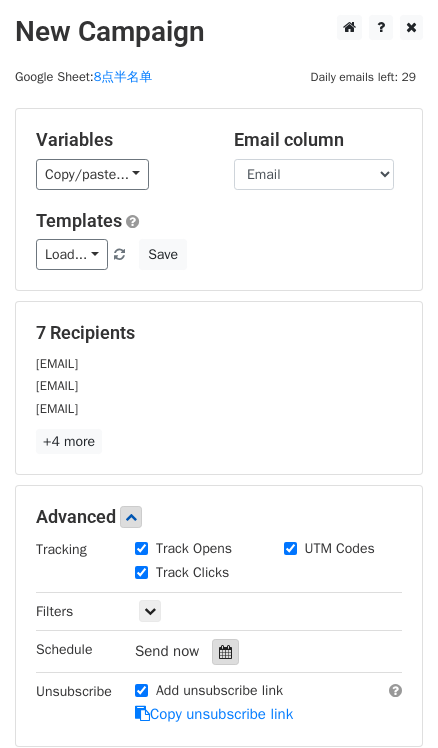 click at bounding box center [225, 652] 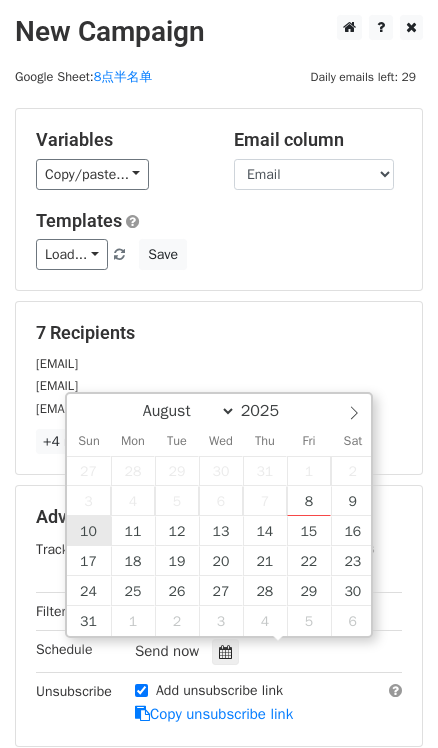 type on "2025-08-10 12:00" 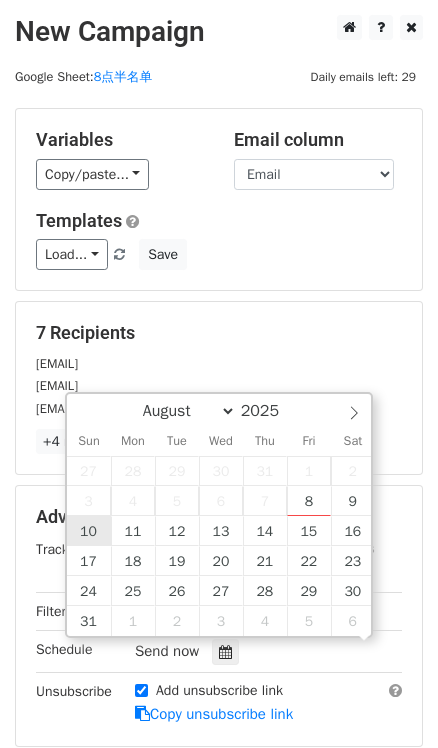 scroll, scrollTop: 0, scrollLeft: 0, axis: both 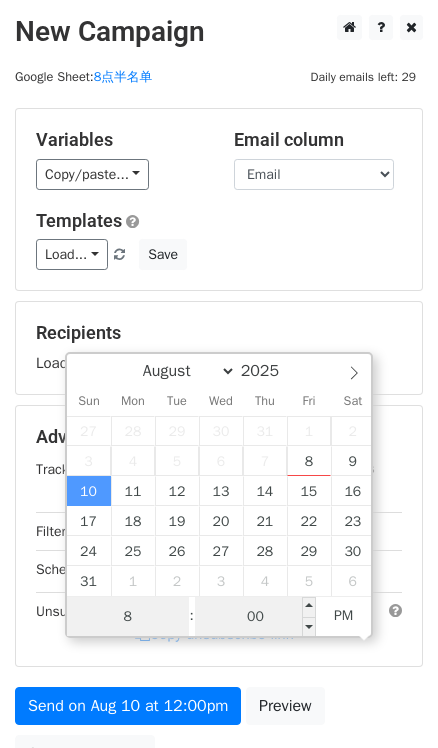 type on "8" 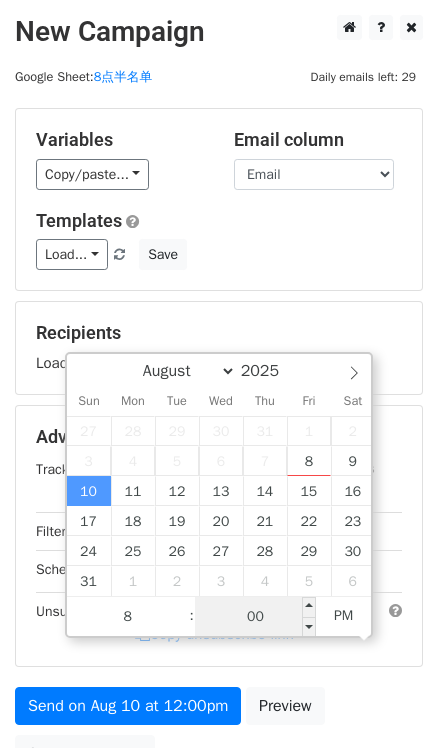 type on "[DATE] [TIME]" 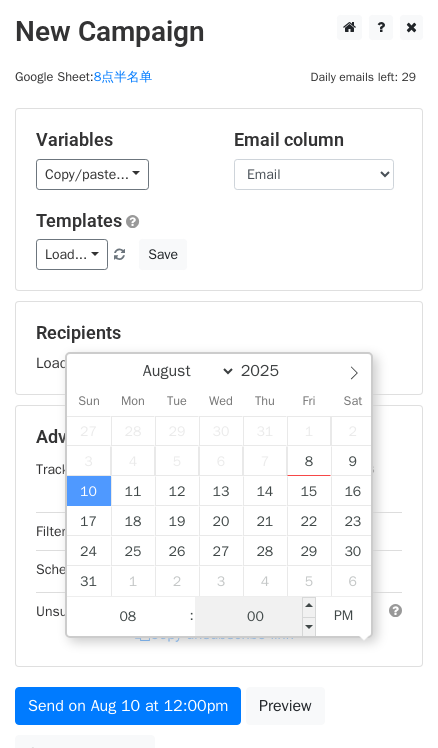 click on "00" at bounding box center [256, 617] 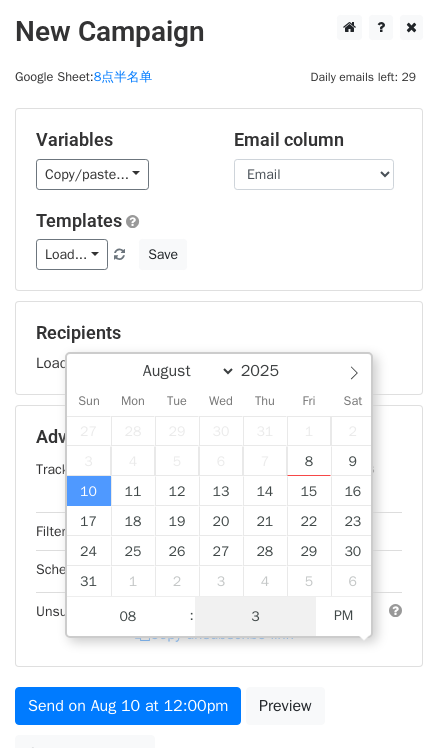 type on "30" 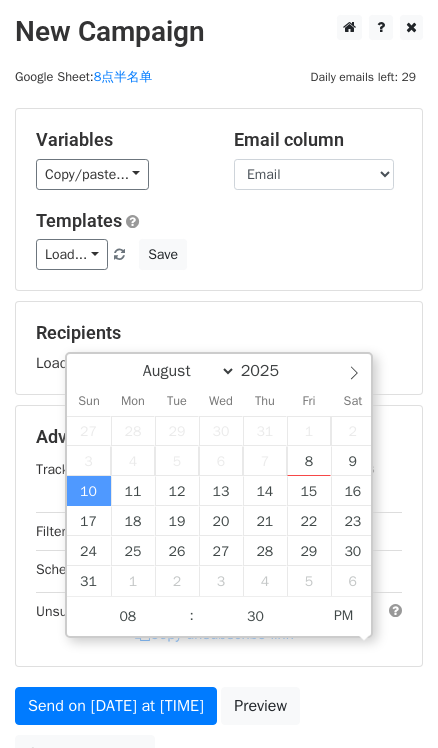 type on "[DATE] [TIME]" 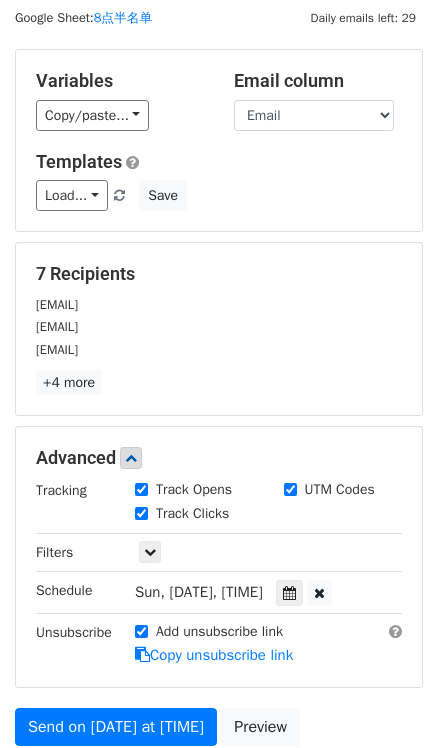 scroll, scrollTop: 90, scrollLeft: 0, axis: vertical 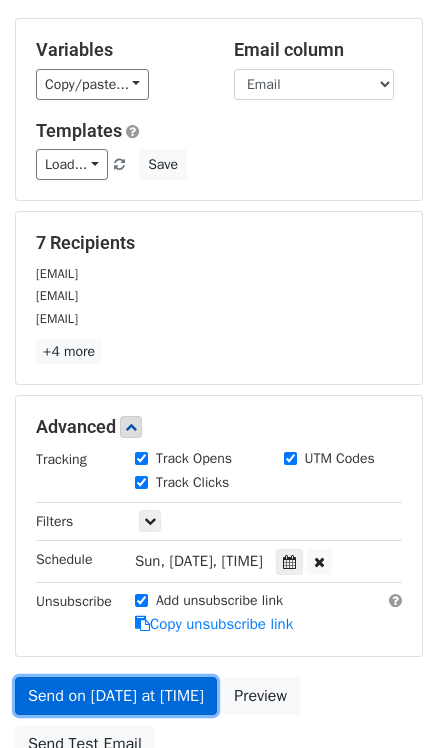 click on "Send on [DATE] at [TIME]" at bounding box center (116, 696) 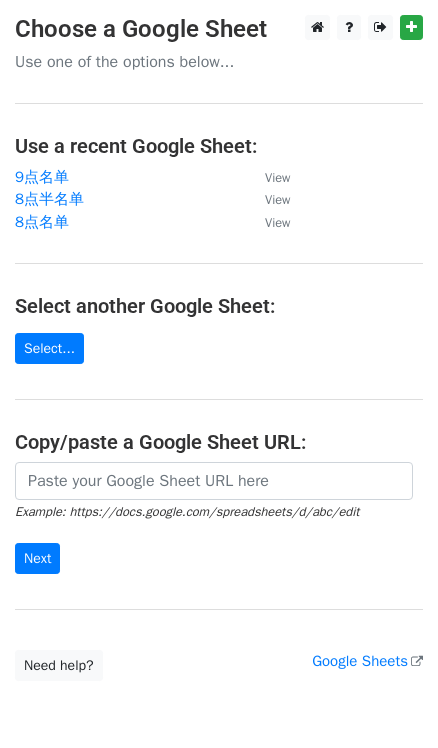 scroll, scrollTop: 0, scrollLeft: 0, axis: both 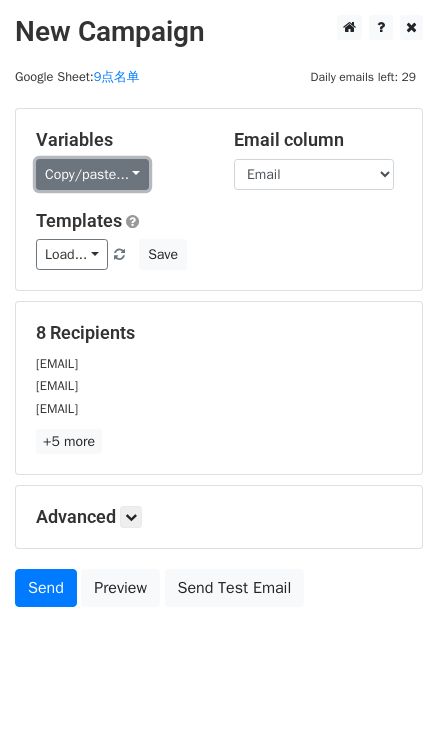 click on "Copy/paste..." at bounding box center [92, 174] 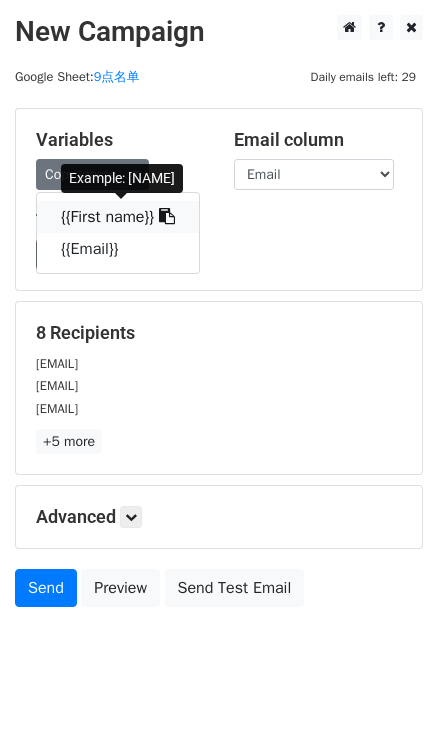 drag, startPoint x: 171, startPoint y: 213, endPoint x: 13, endPoint y: 216, distance: 158.02847 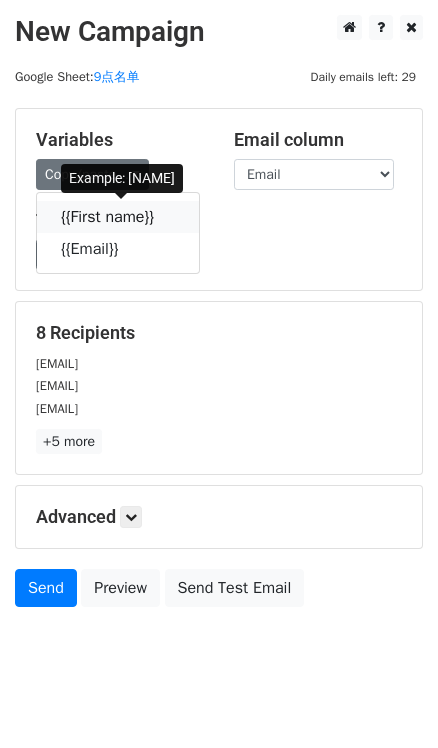 click at bounding box center (167, 216) 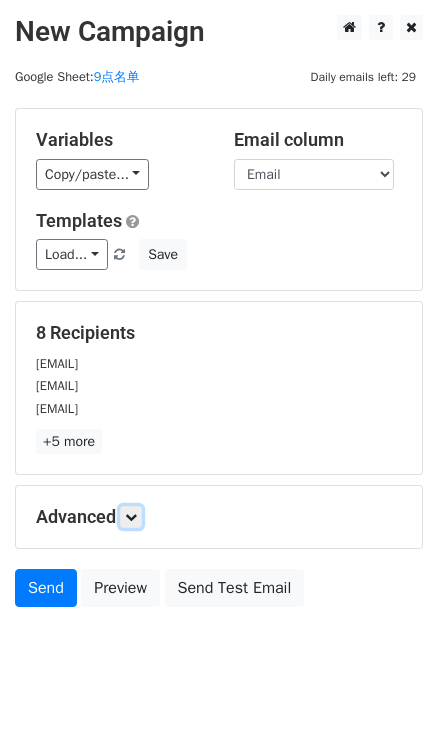 click at bounding box center [131, 517] 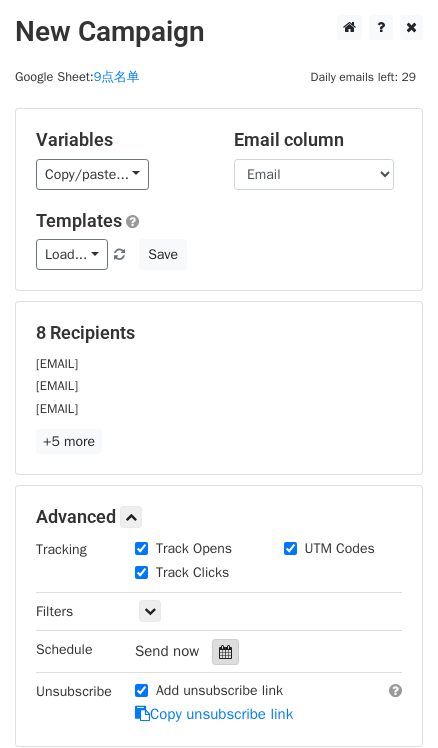 click at bounding box center (225, 652) 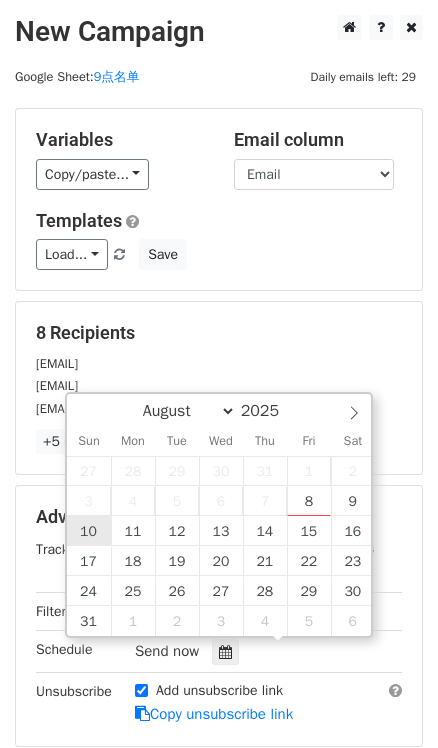 type on "2025-08-10 12:00" 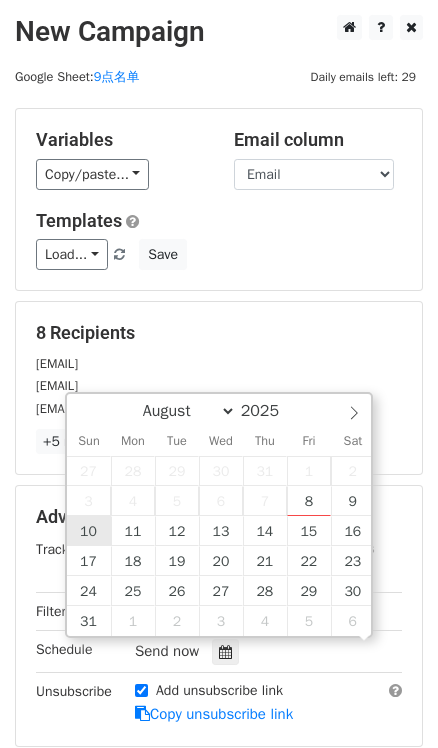 scroll, scrollTop: 0, scrollLeft: 0, axis: both 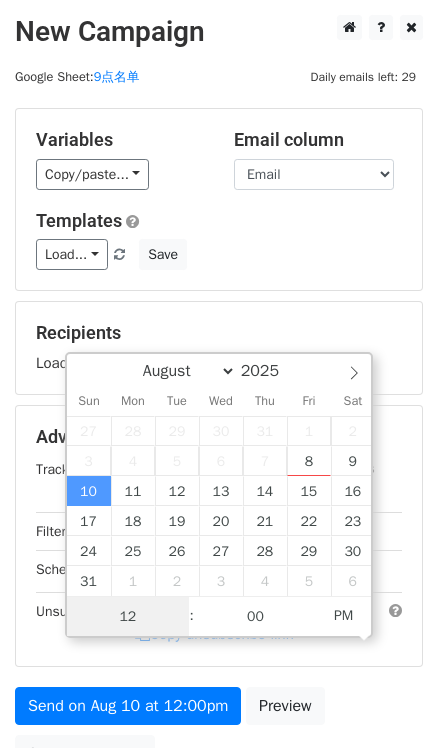 type on "9" 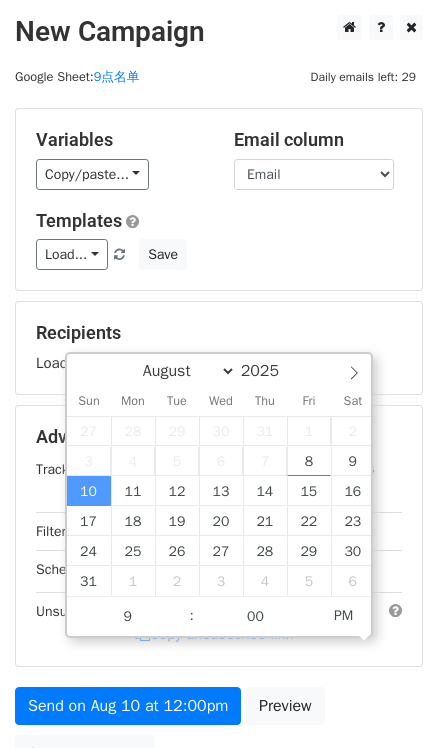 type on "2025-08-10 21:00" 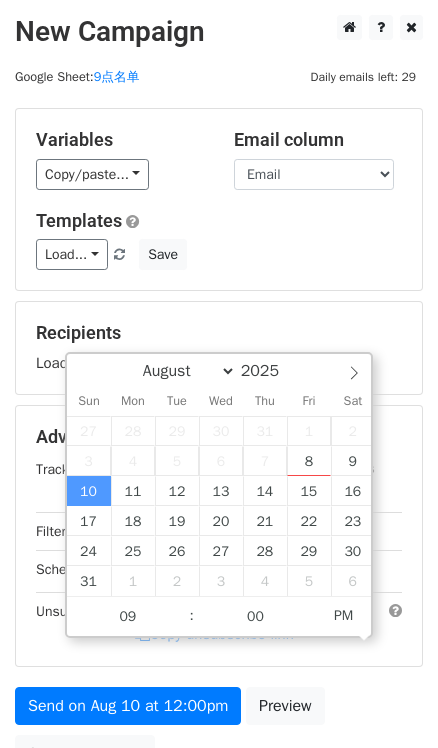 click on "Variables
Copy/paste...
{{First name}}
{{Email}}
Email column
First name
Email
Templates
Load...
No templates saved
Save" at bounding box center (219, 199) 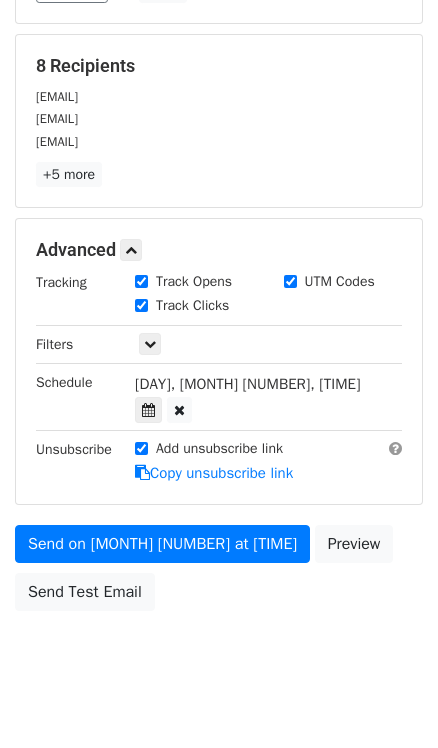 scroll, scrollTop: 271, scrollLeft: 0, axis: vertical 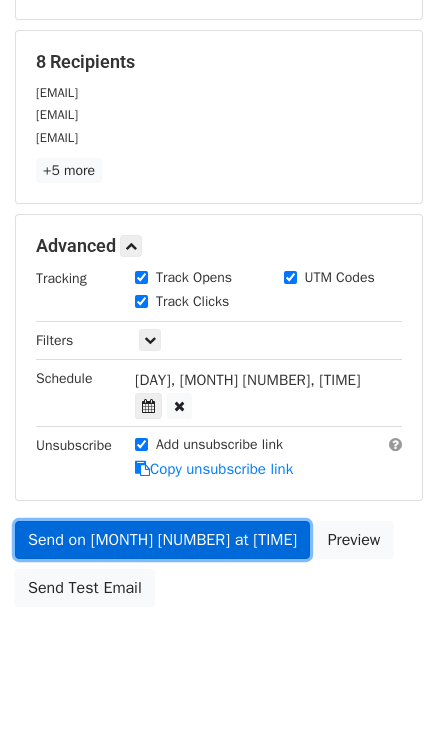 click on "Send on Aug 10 at 9:00pm" at bounding box center [162, 540] 